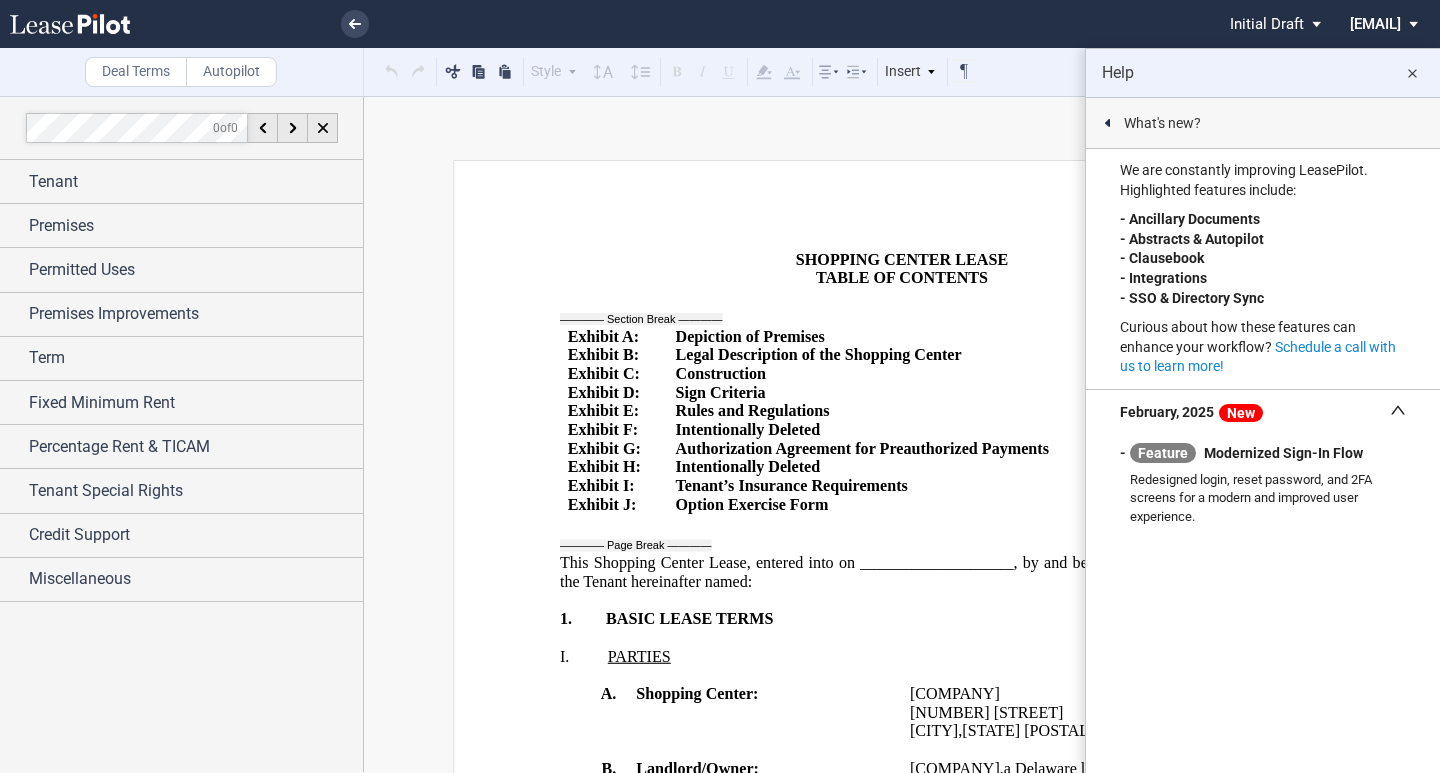 scroll, scrollTop: 0, scrollLeft: 0, axis: both 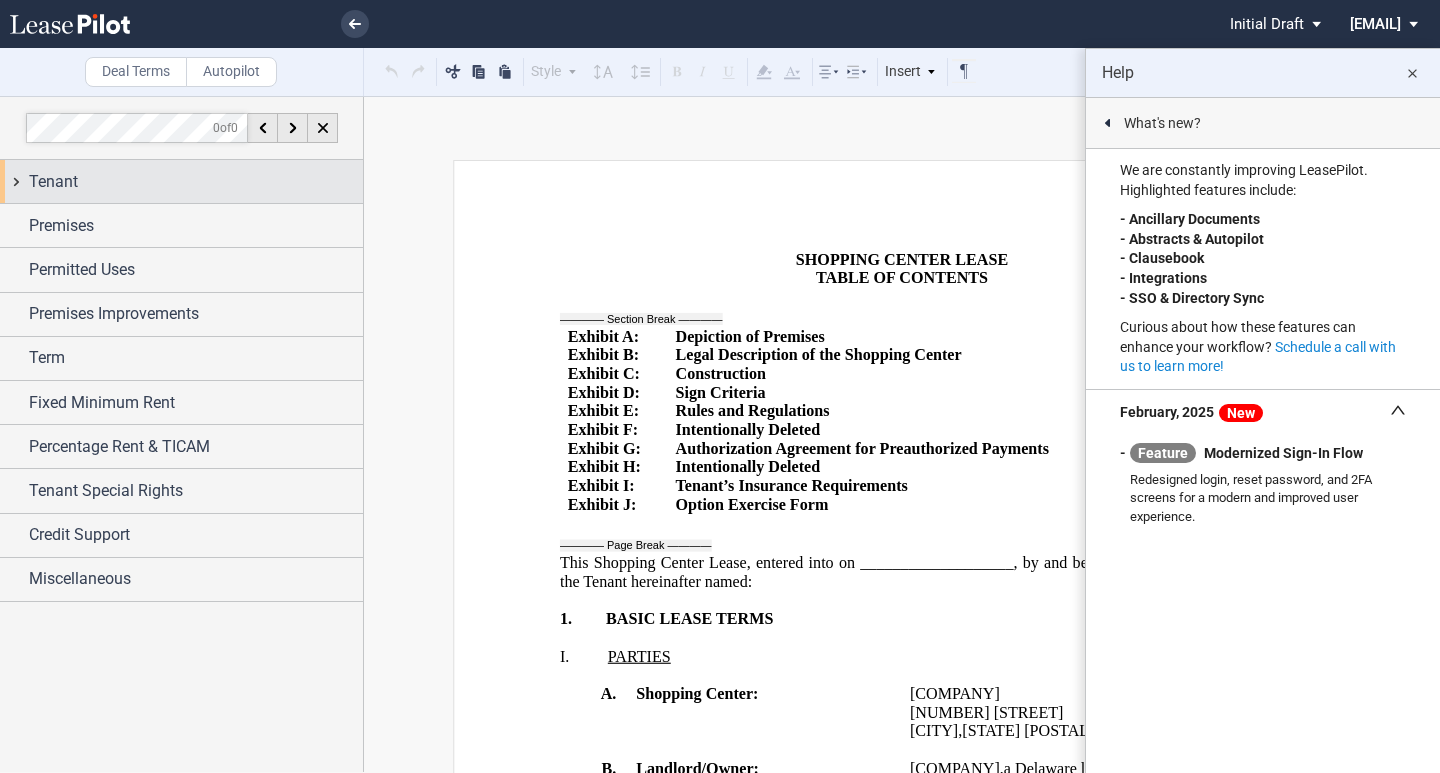 click on "Tenant" at bounding box center (196, 182) 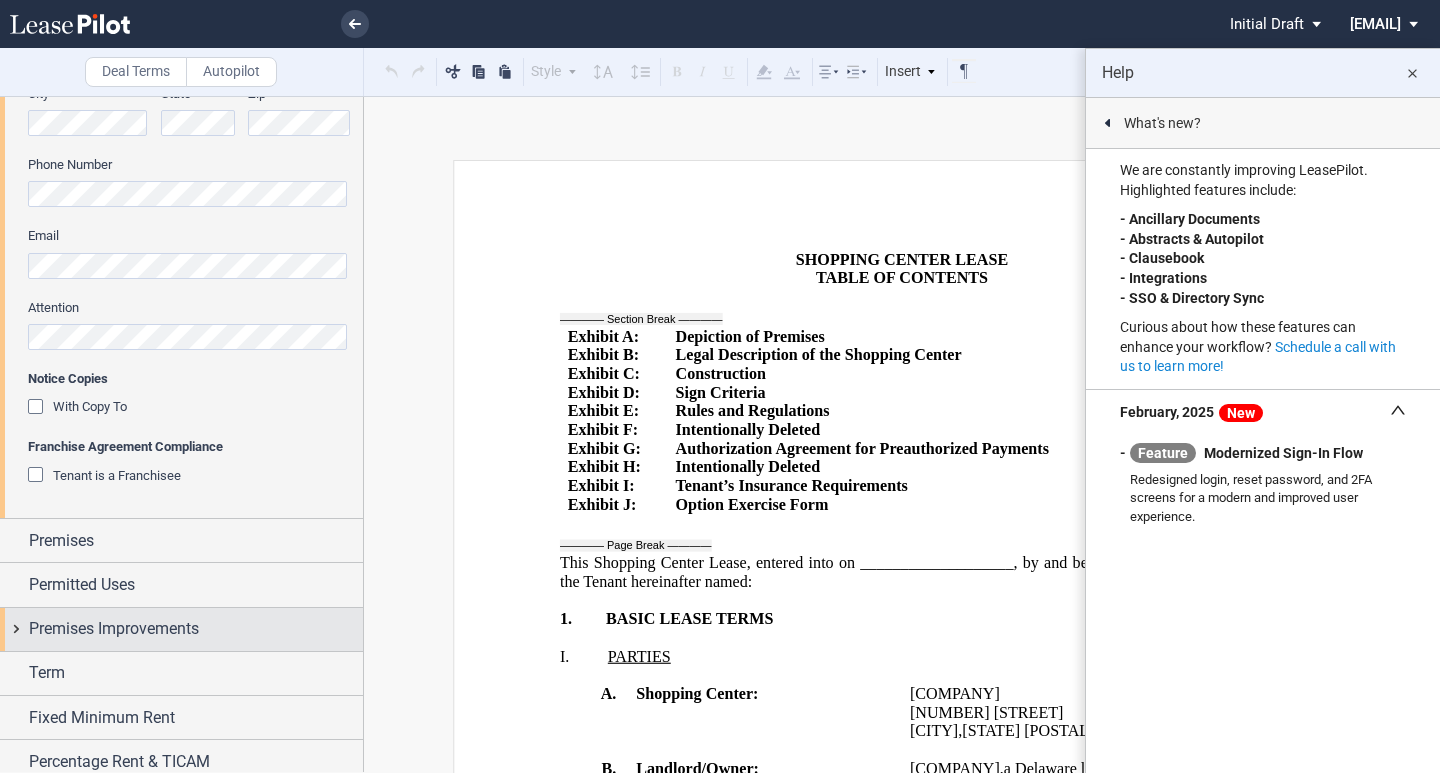 scroll, scrollTop: 700, scrollLeft: 0, axis: vertical 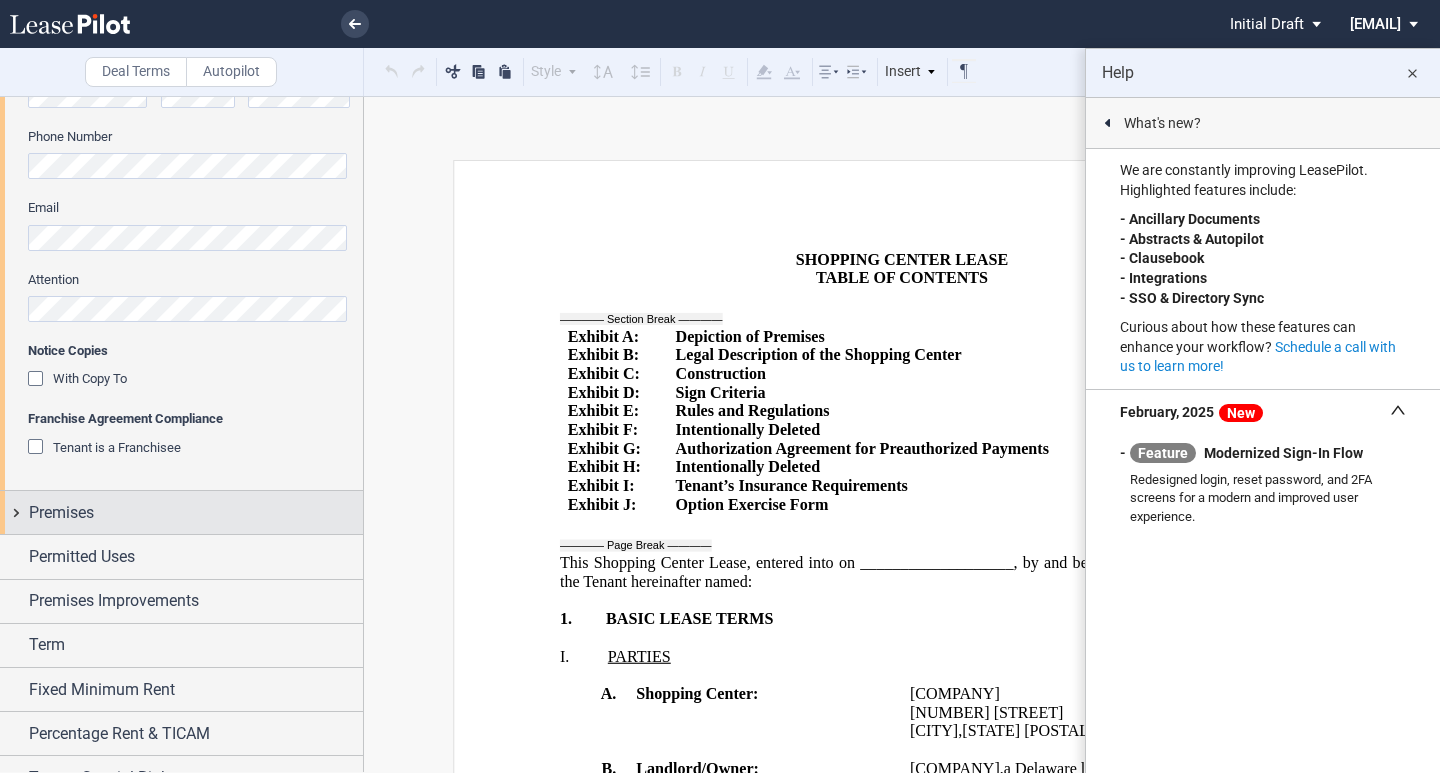 click on "Premises" at bounding box center (181, 512) 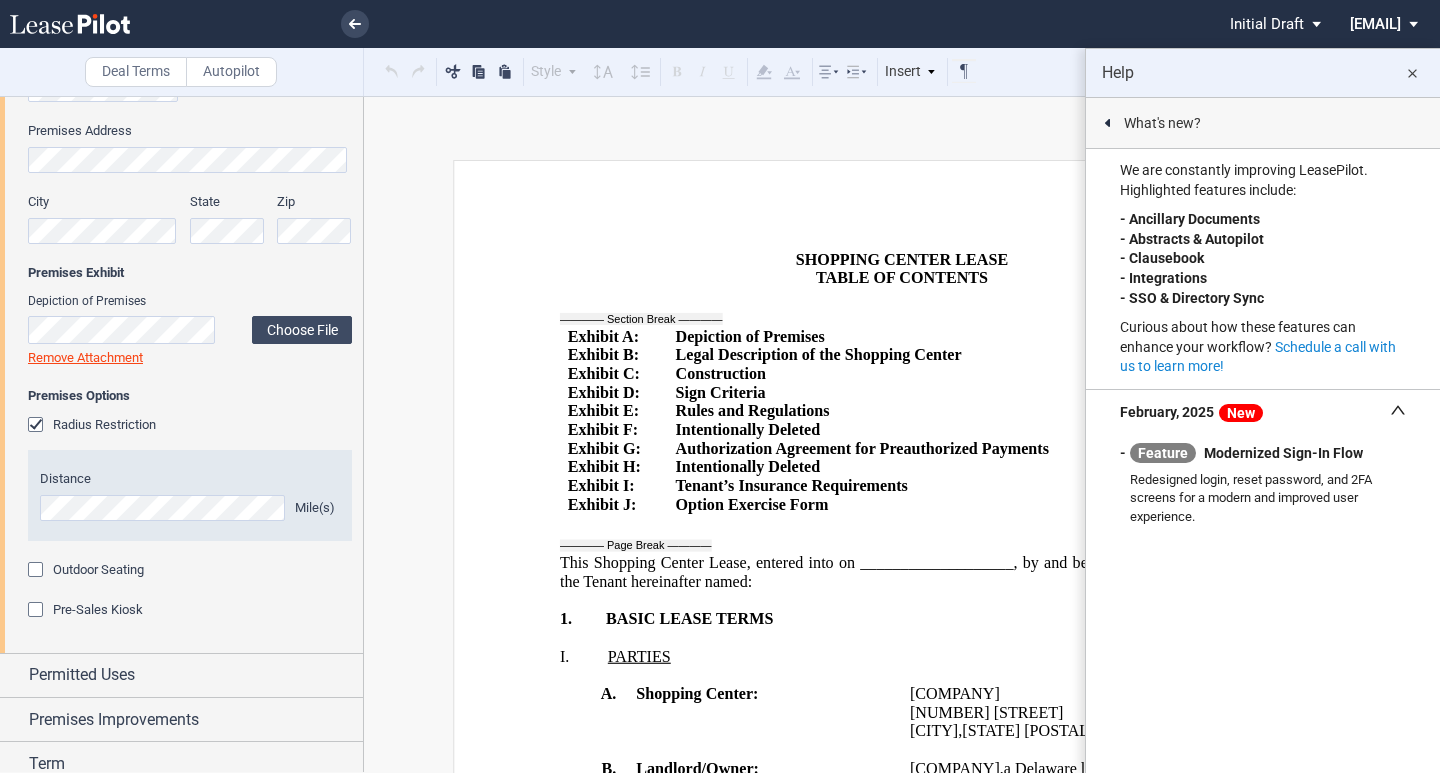 scroll, scrollTop: 1489, scrollLeft: 0, axis: vertical 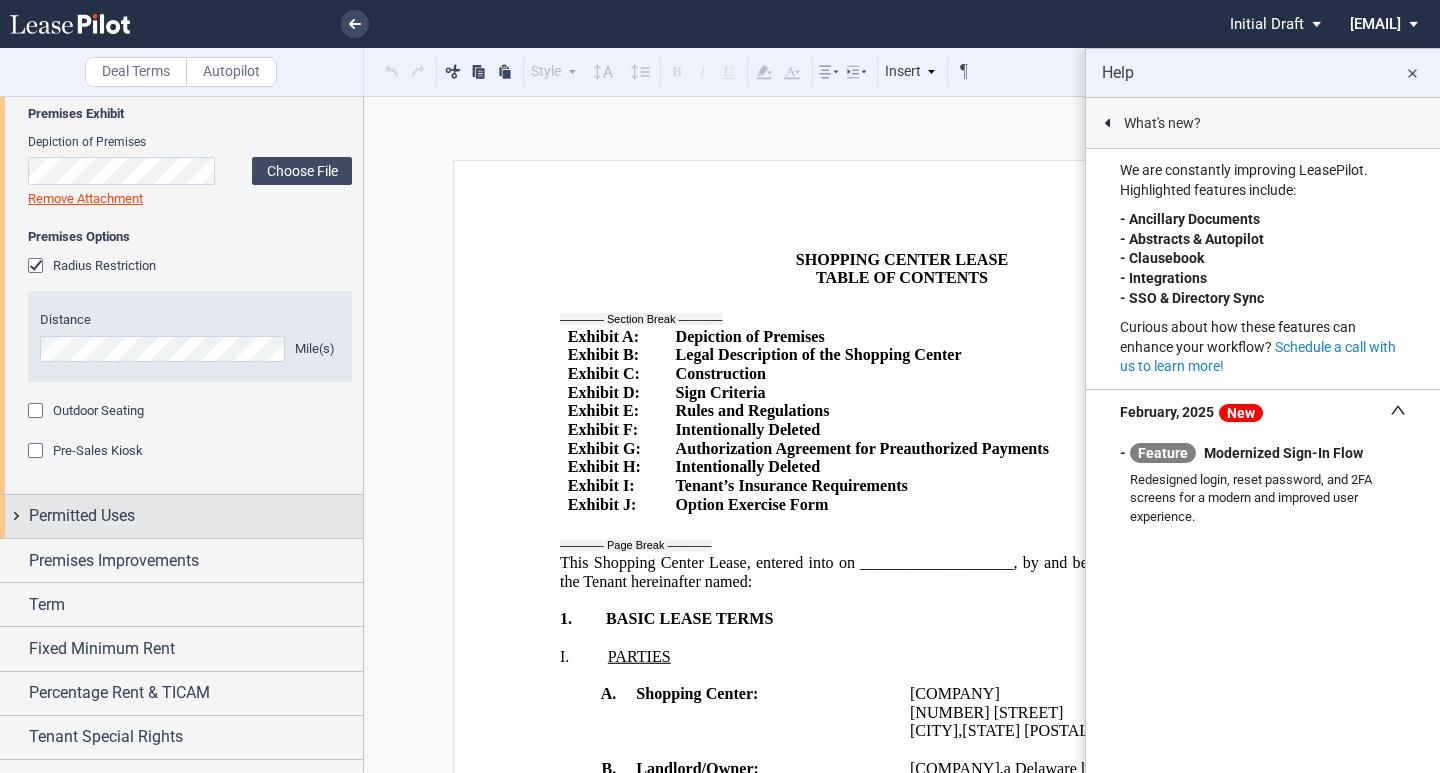 click on "Permitted Uses" at bounding box center [181, 516] 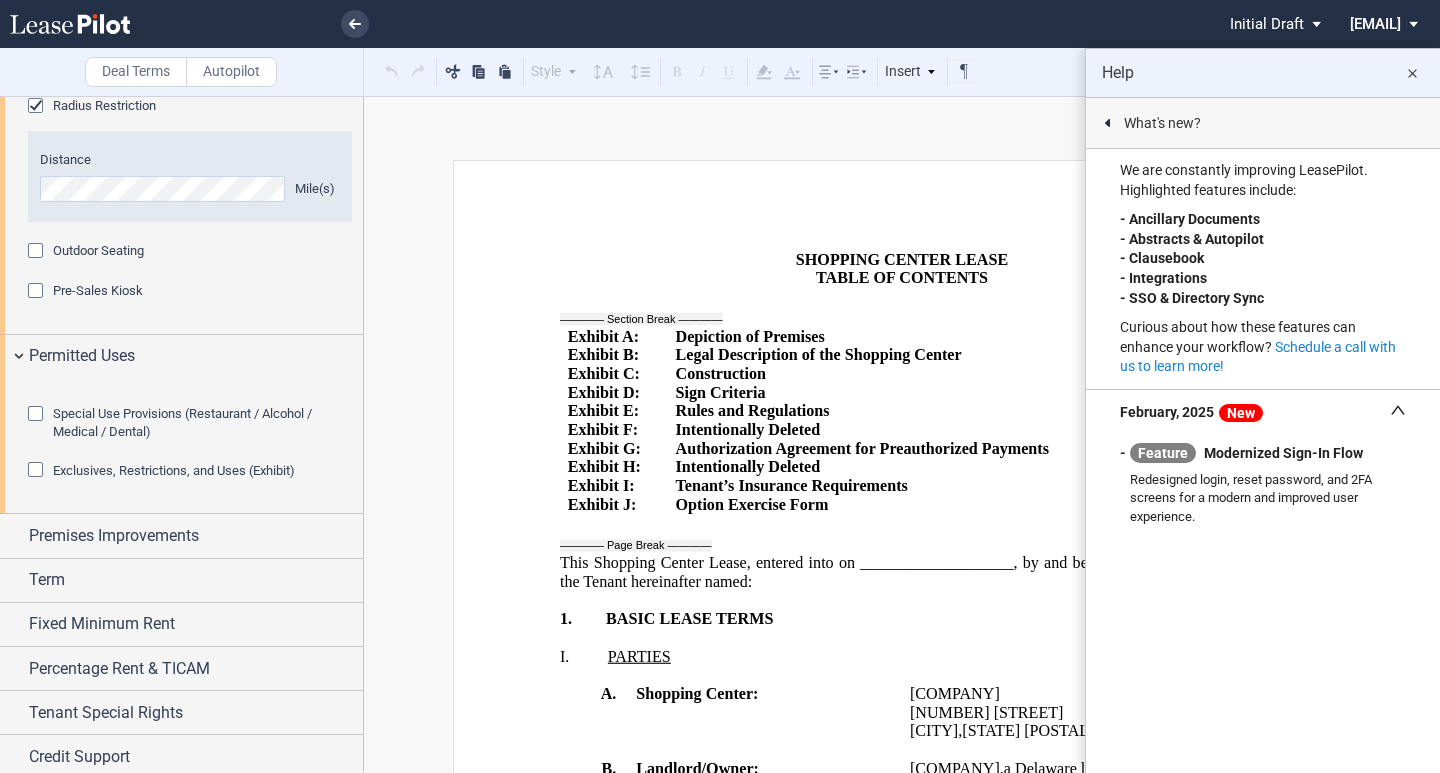 scroll, scrollTop: 1689, scrollLeft: 0, axis: vertical 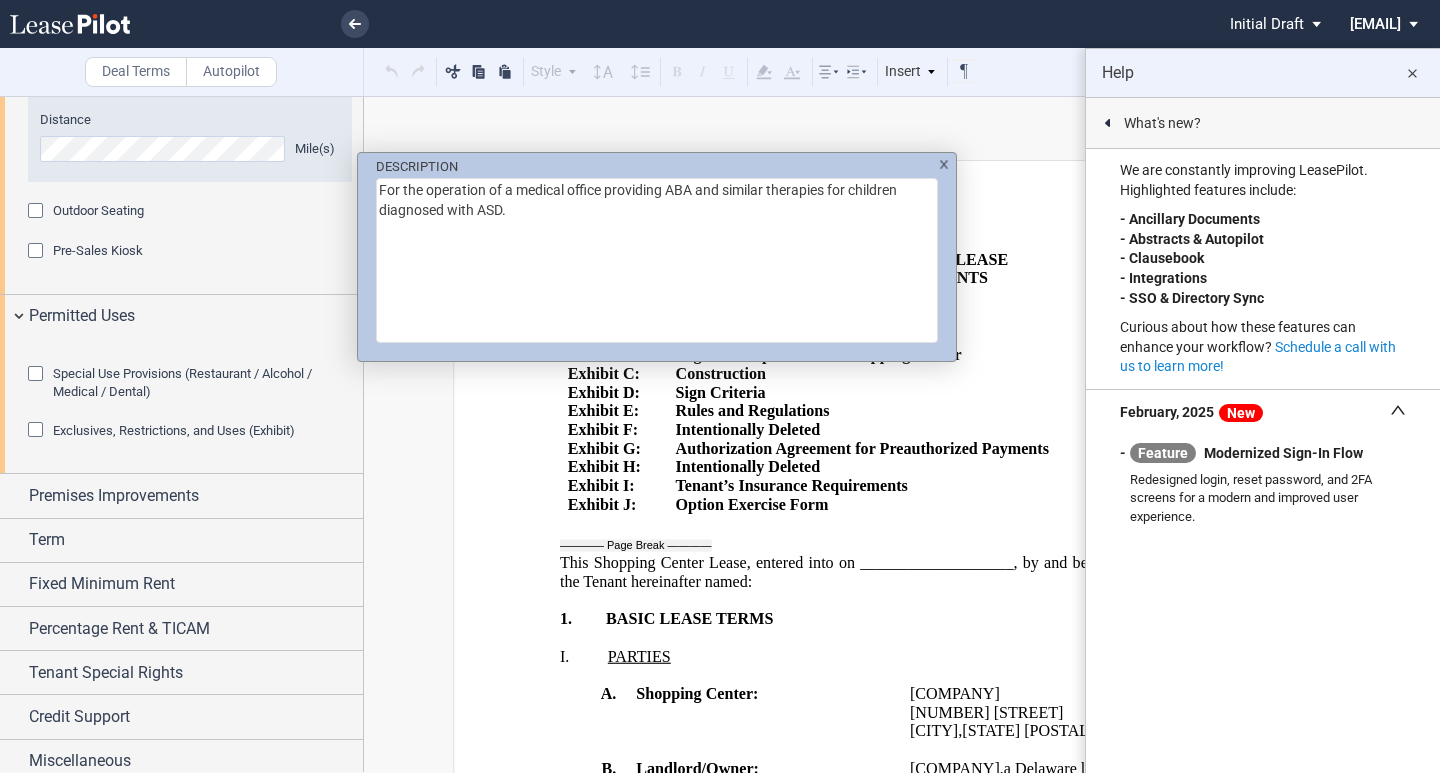 click on "DESCRIPTION
For the operation of a medical office providing ABA and similar therapies for children diagnosed with ASD." at bounding box center (720, 386) 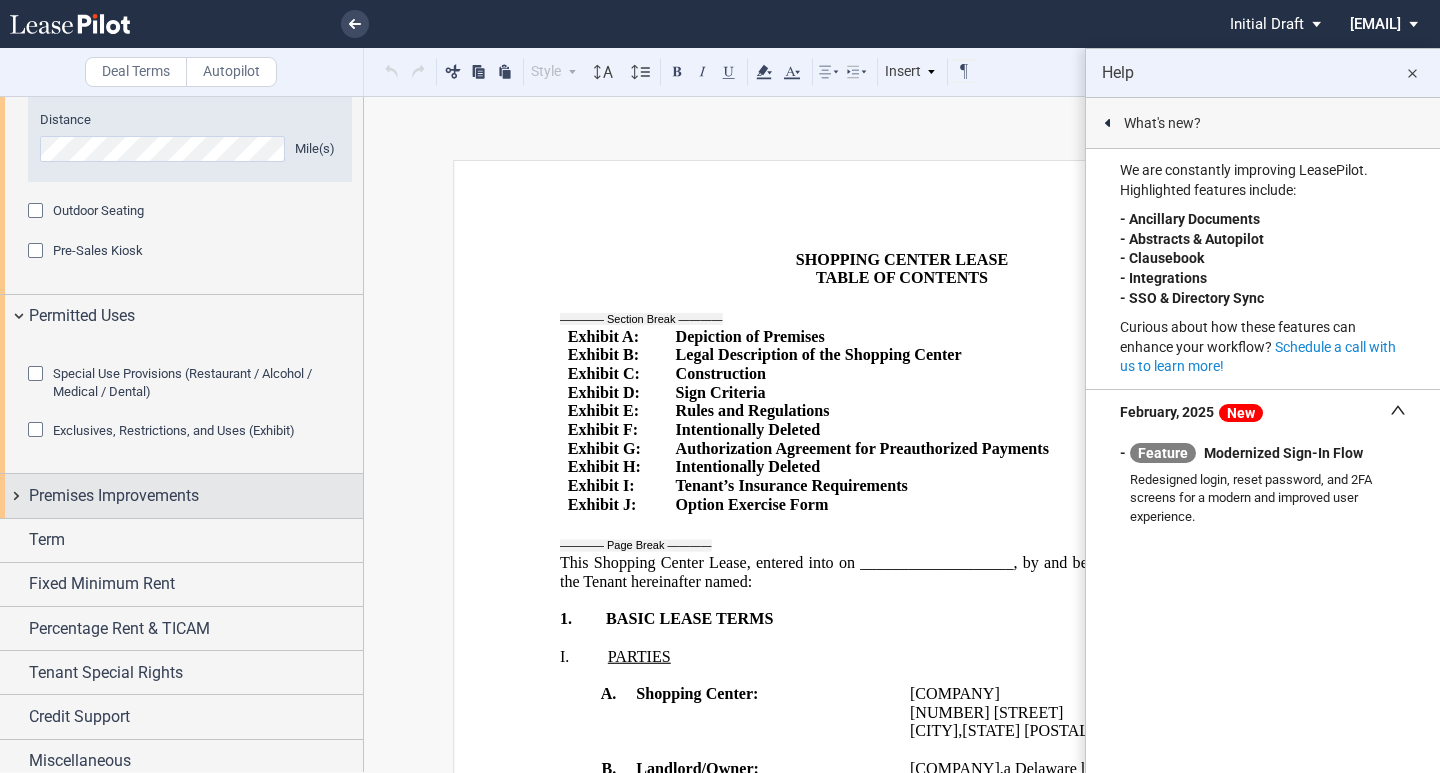 click on "Premises Improvements" at bounding box center [114, 496] 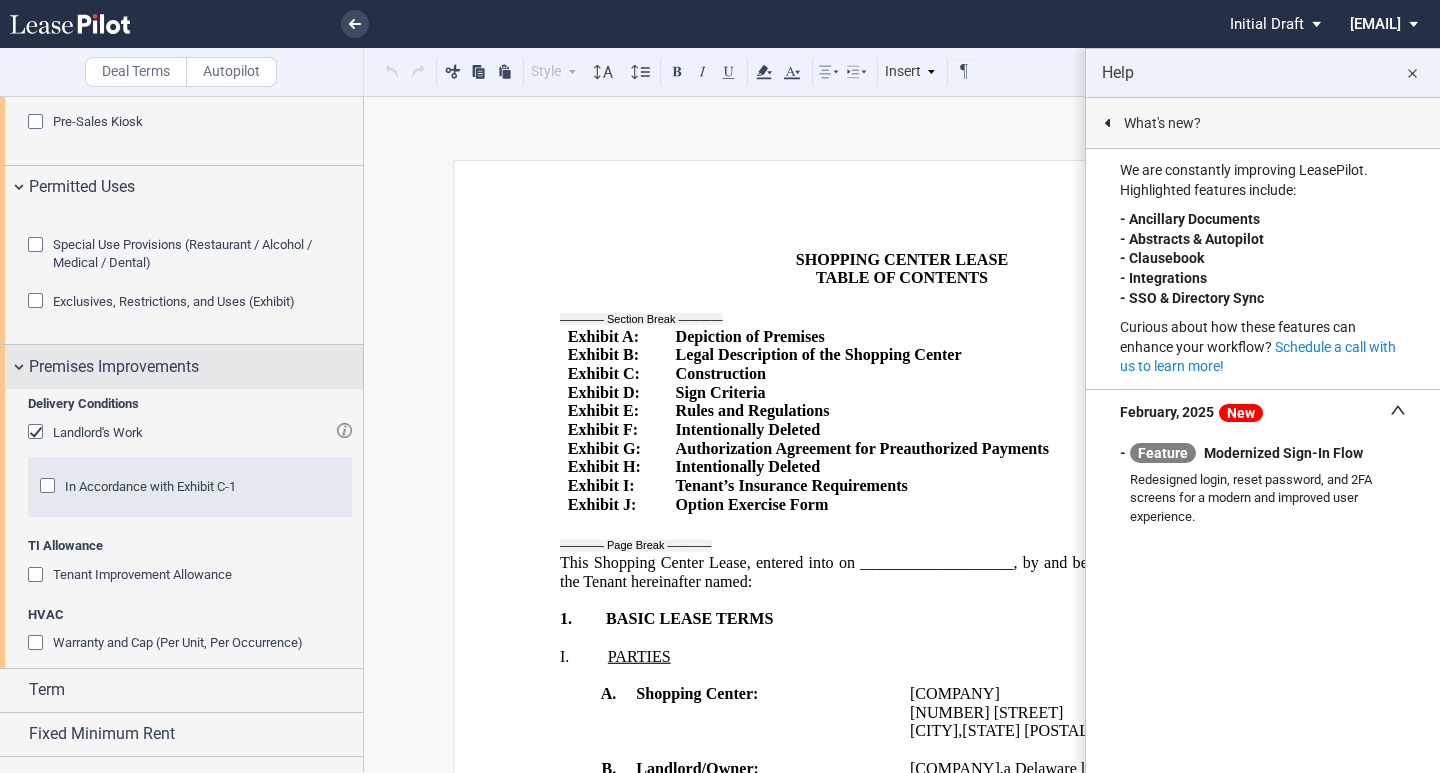 scroll, scrollTop: 1832, scrollLeft: 0, axis: vertical 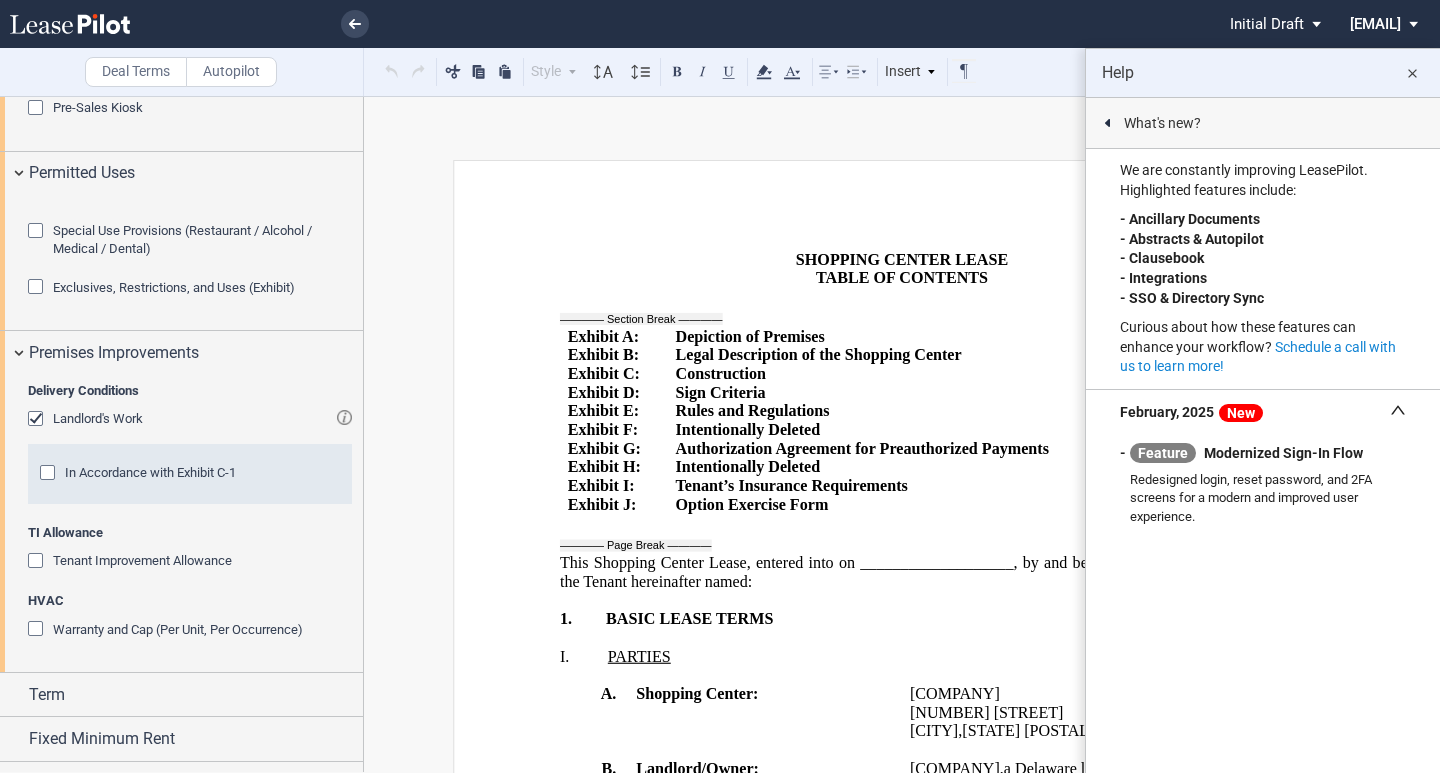 click 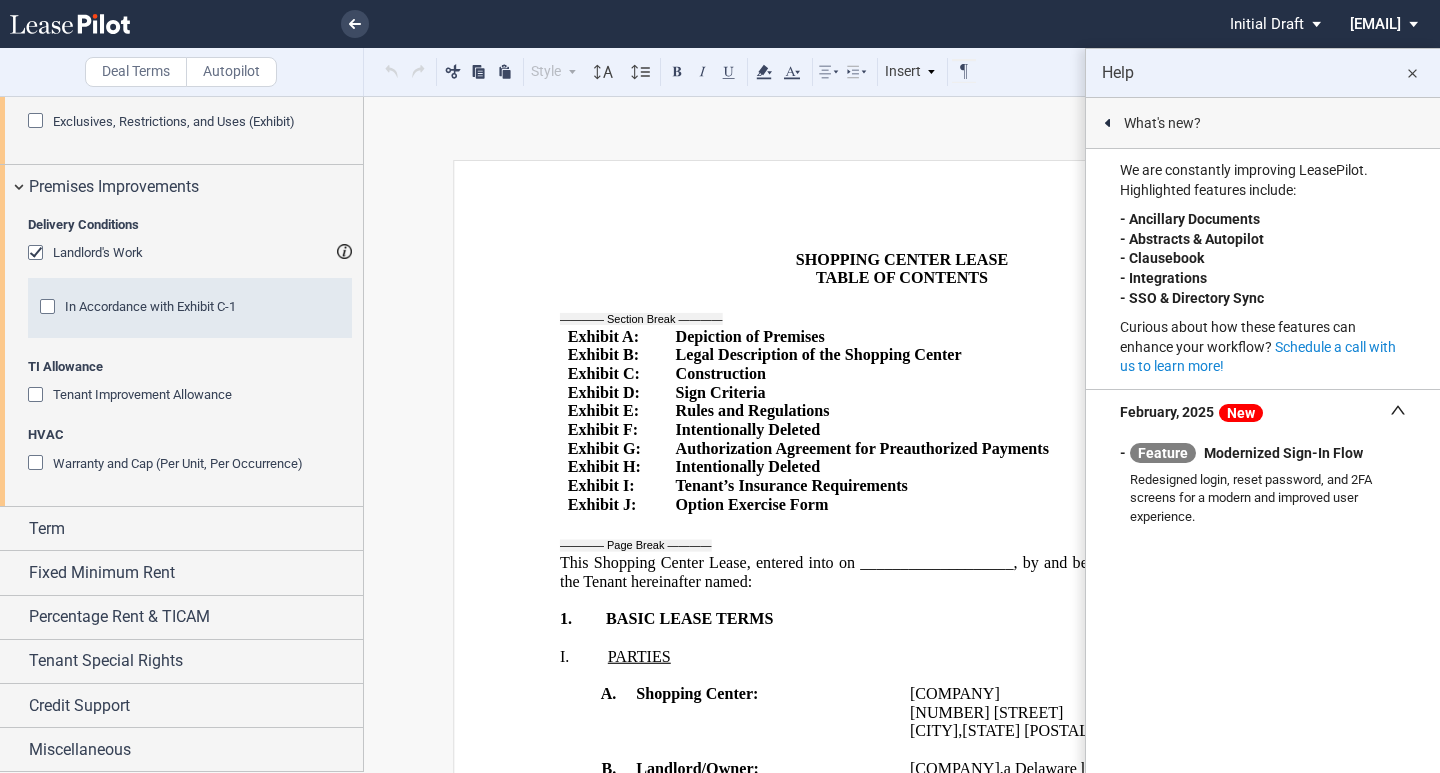 click 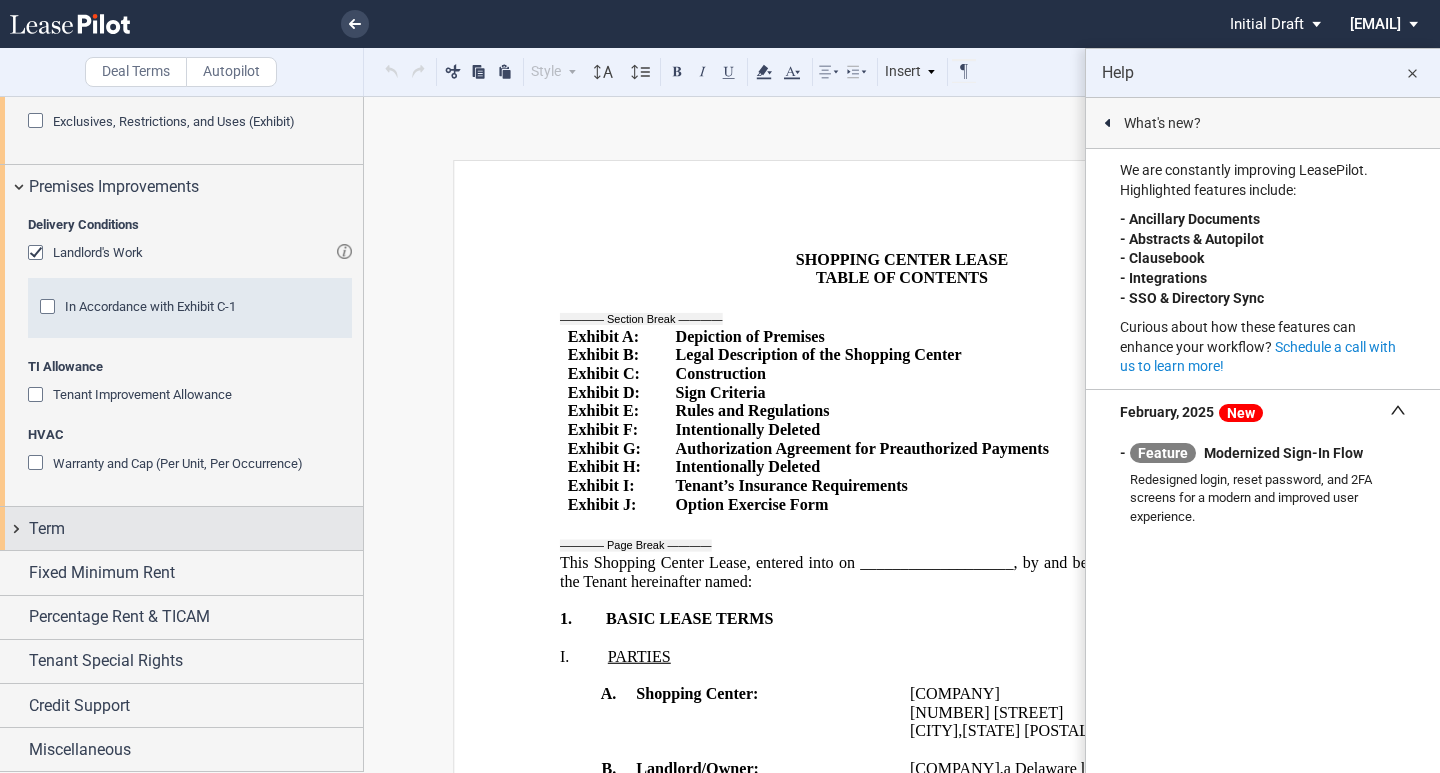 click on "Term" at bounding box center [196, 529] 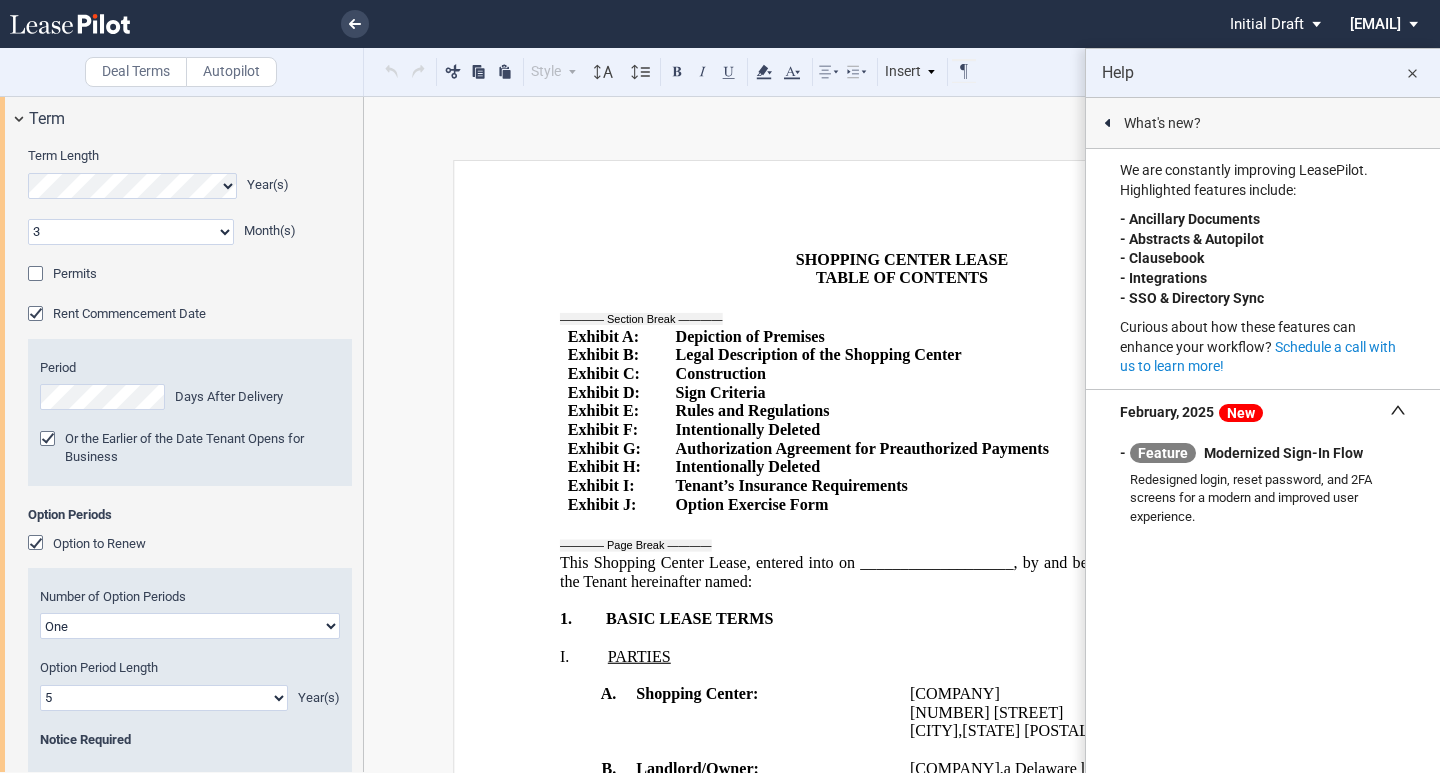 scroll, scrollTop: 2808, scrollLeft: 0, axis: vertical 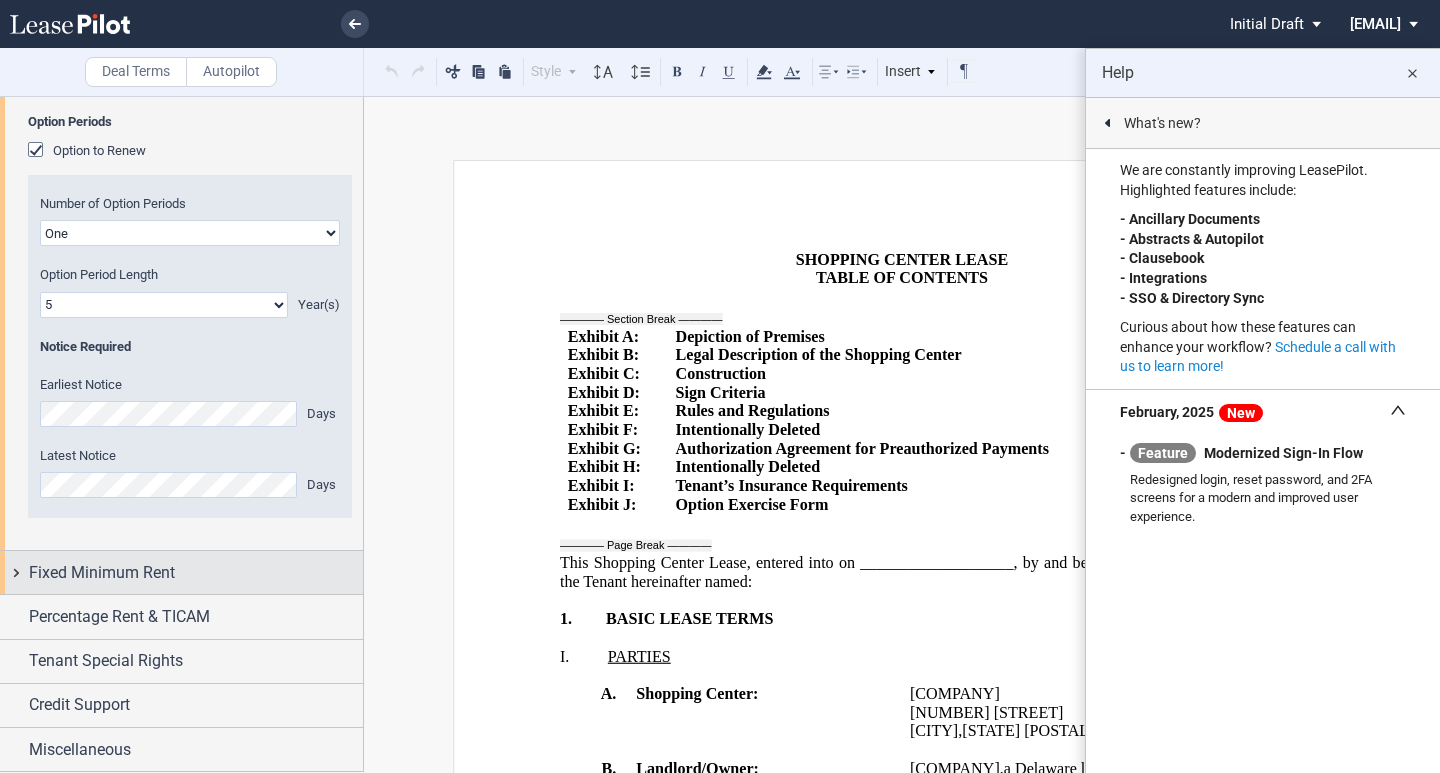 click on "Fixed Minimum Rent" at bounding box center (196, 573) 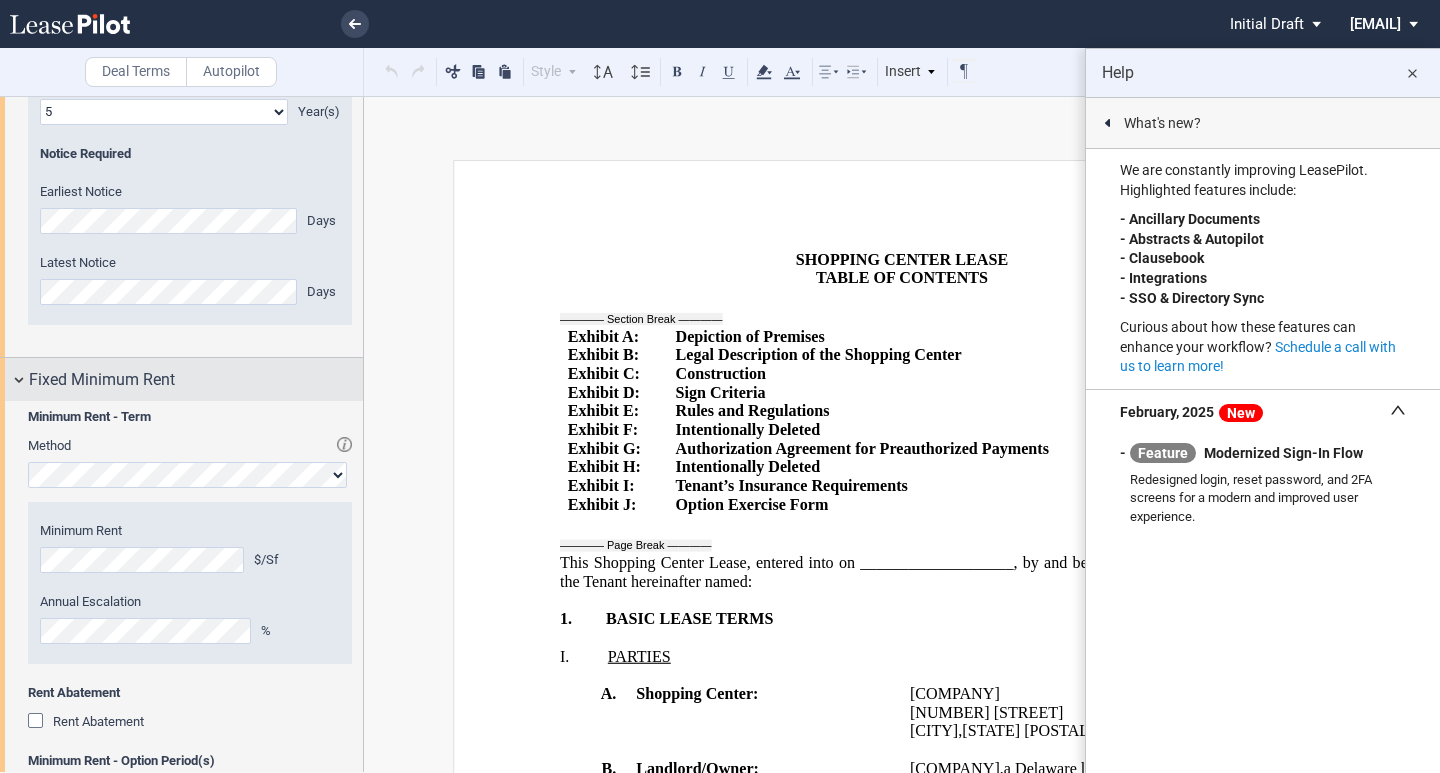 scroll, scrollTop: 3208, scrollLeft: 0, axis: vertical 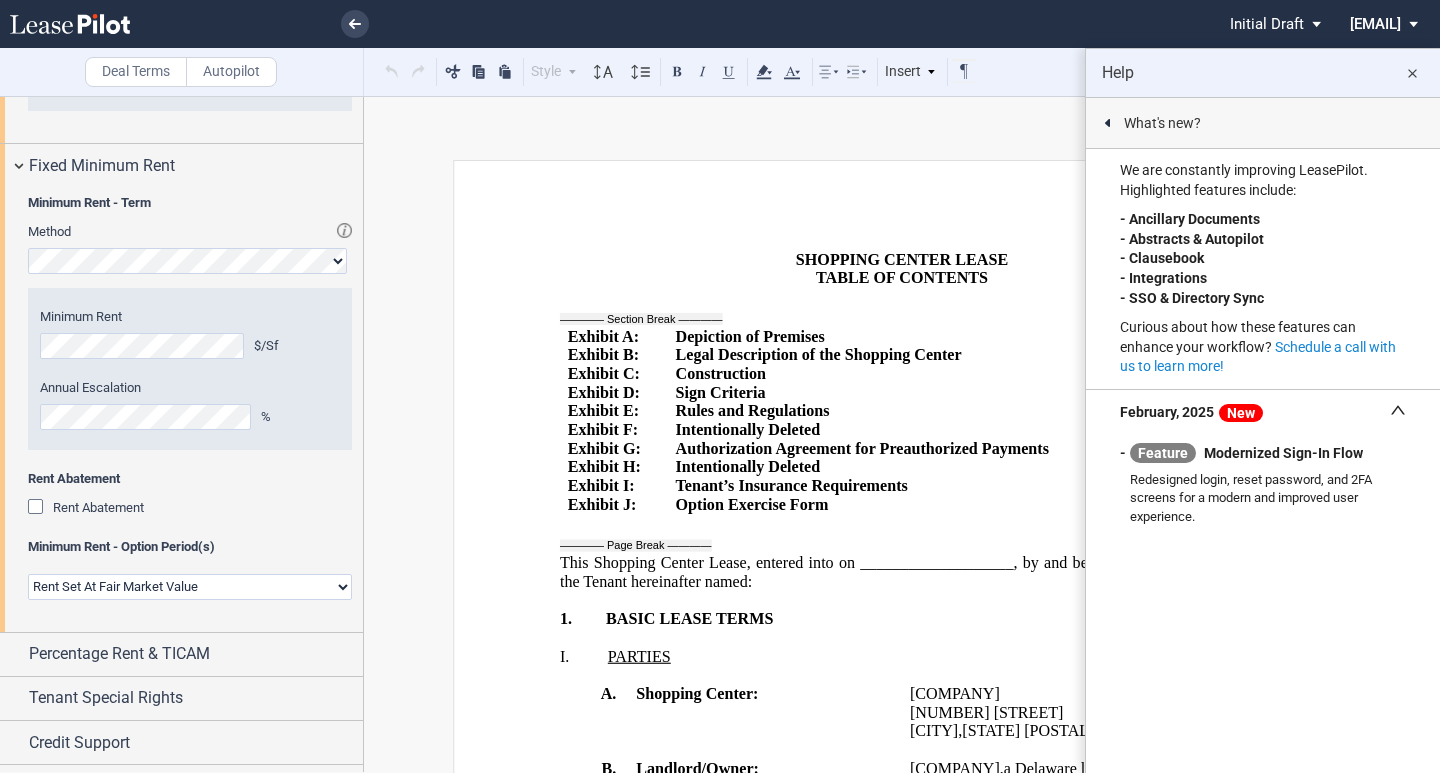 click at bounding box center (344, 230) 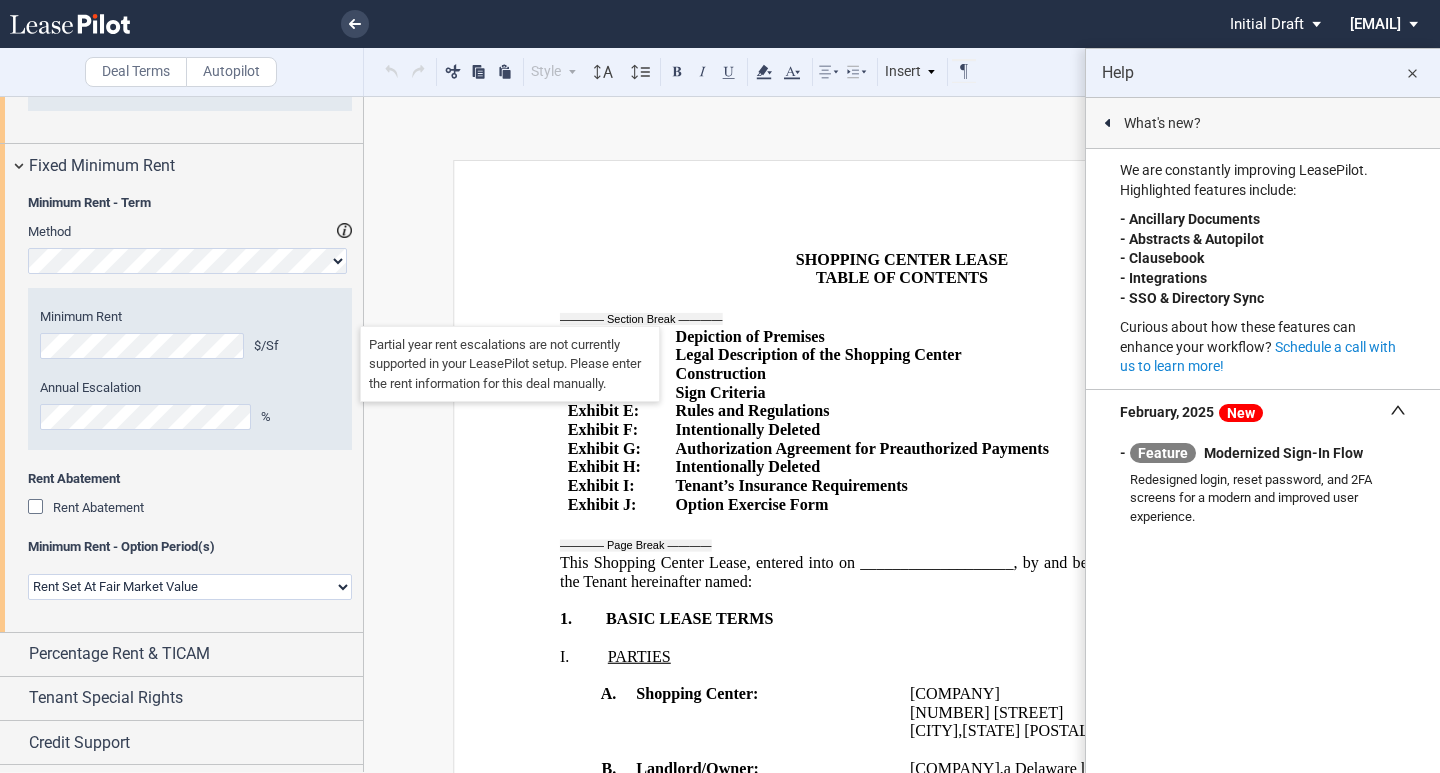 click at bounding box center (344, 230) 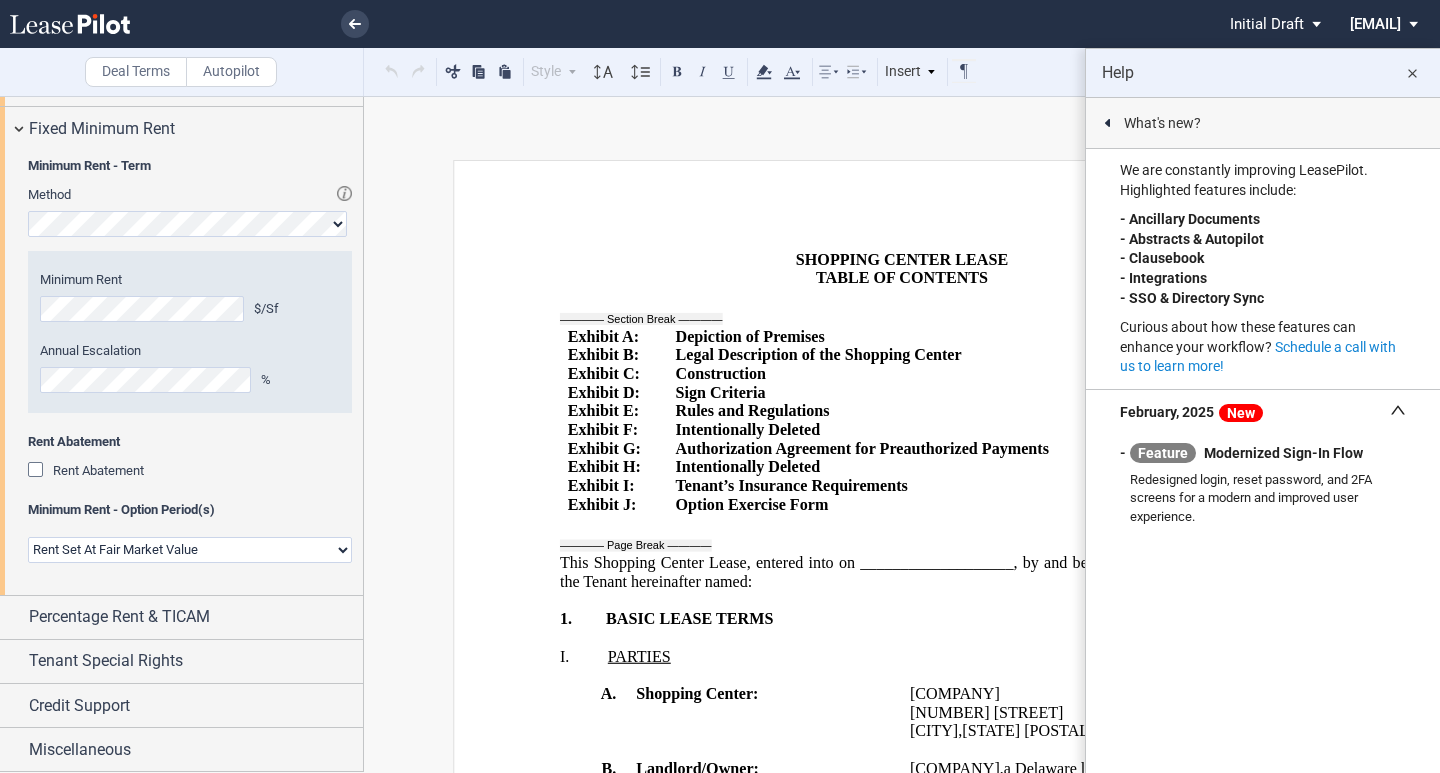 scroll, scrollTop: 3355, scrollLeft: 0, axis: vertical 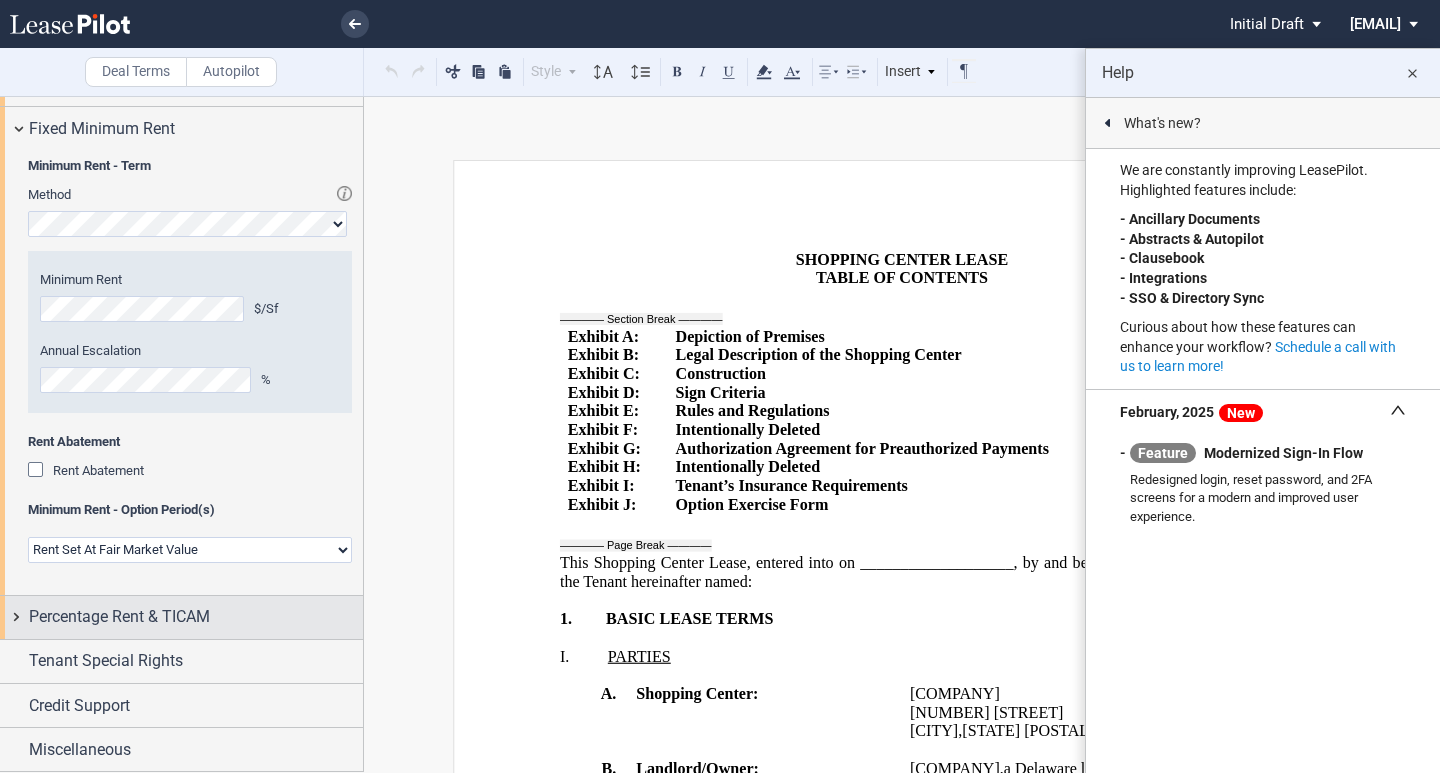 click on "Percentage Rent & TICAM" at bounding box center (119, 617) 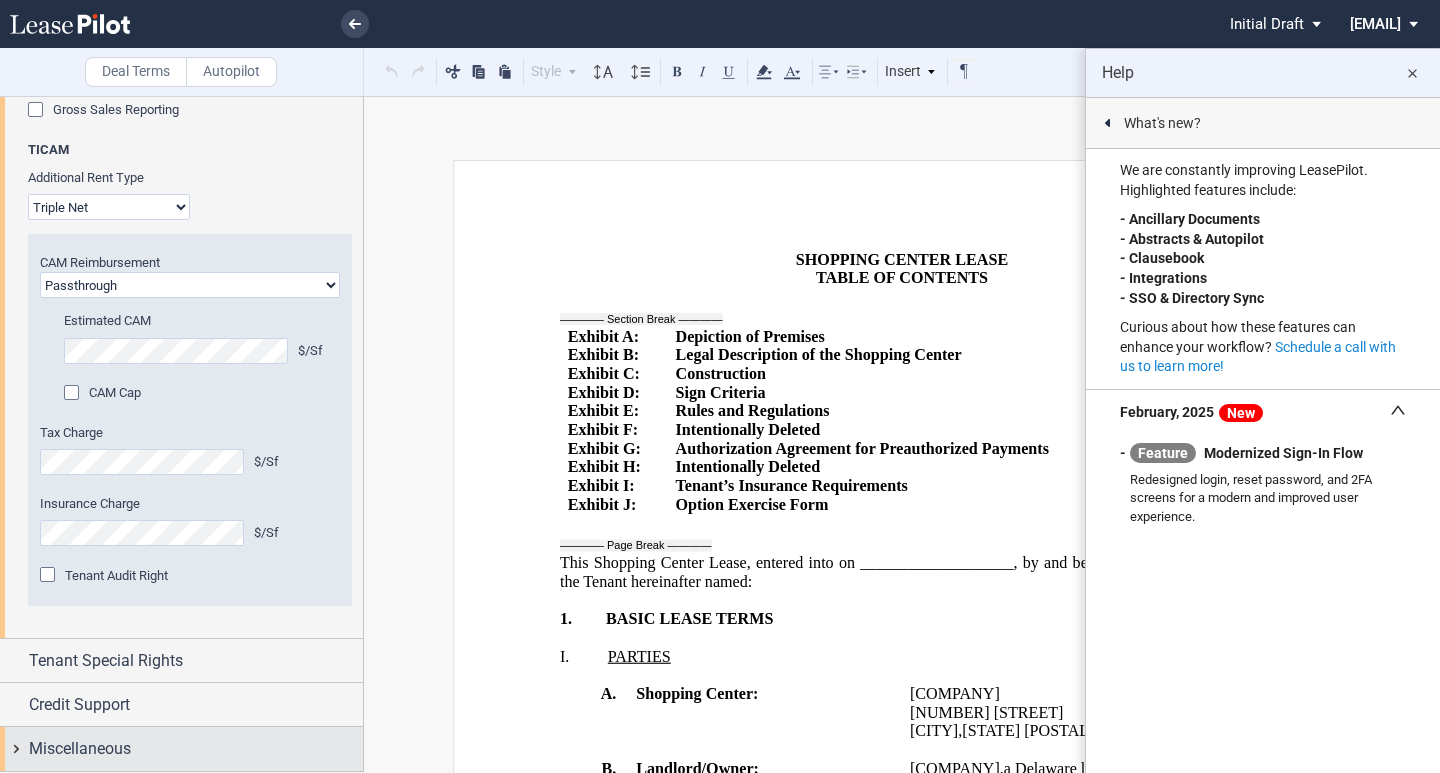 scroll, scrollTop: 3968, scrollLeft: 0, axis: vertical 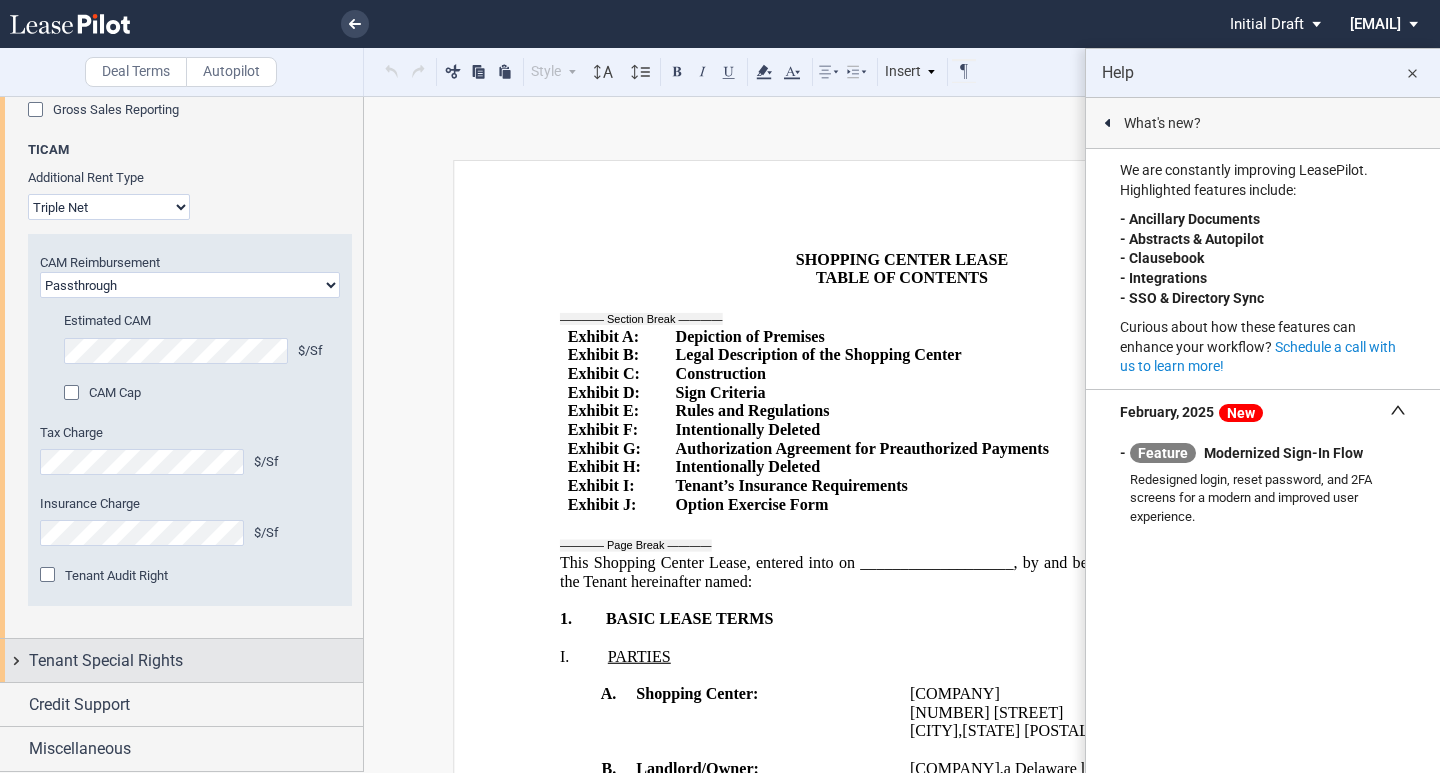 click on "Tenant Special Rights" at bounding box center [106, 661] 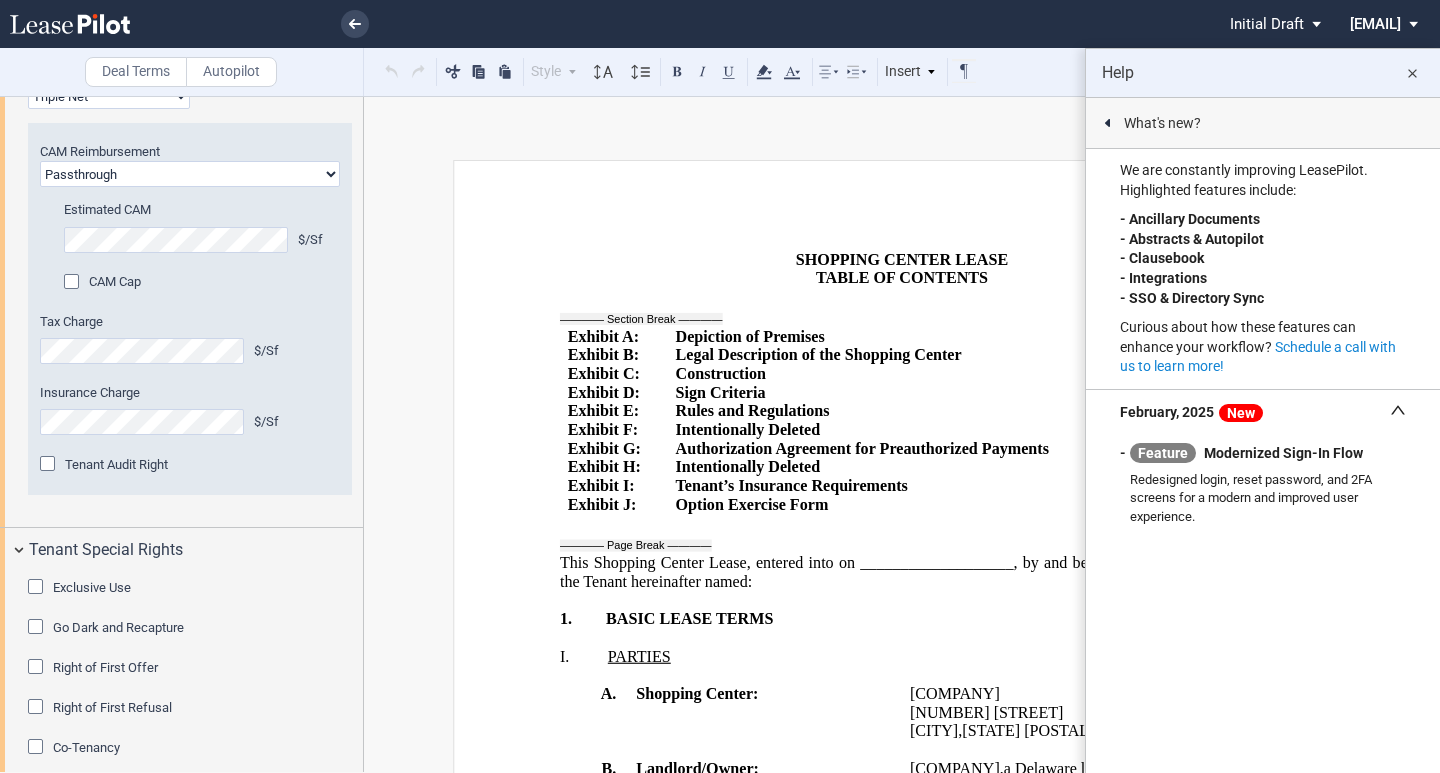 scroll, scrollTop: 4347, scrollLeft: 0, axis: vertical 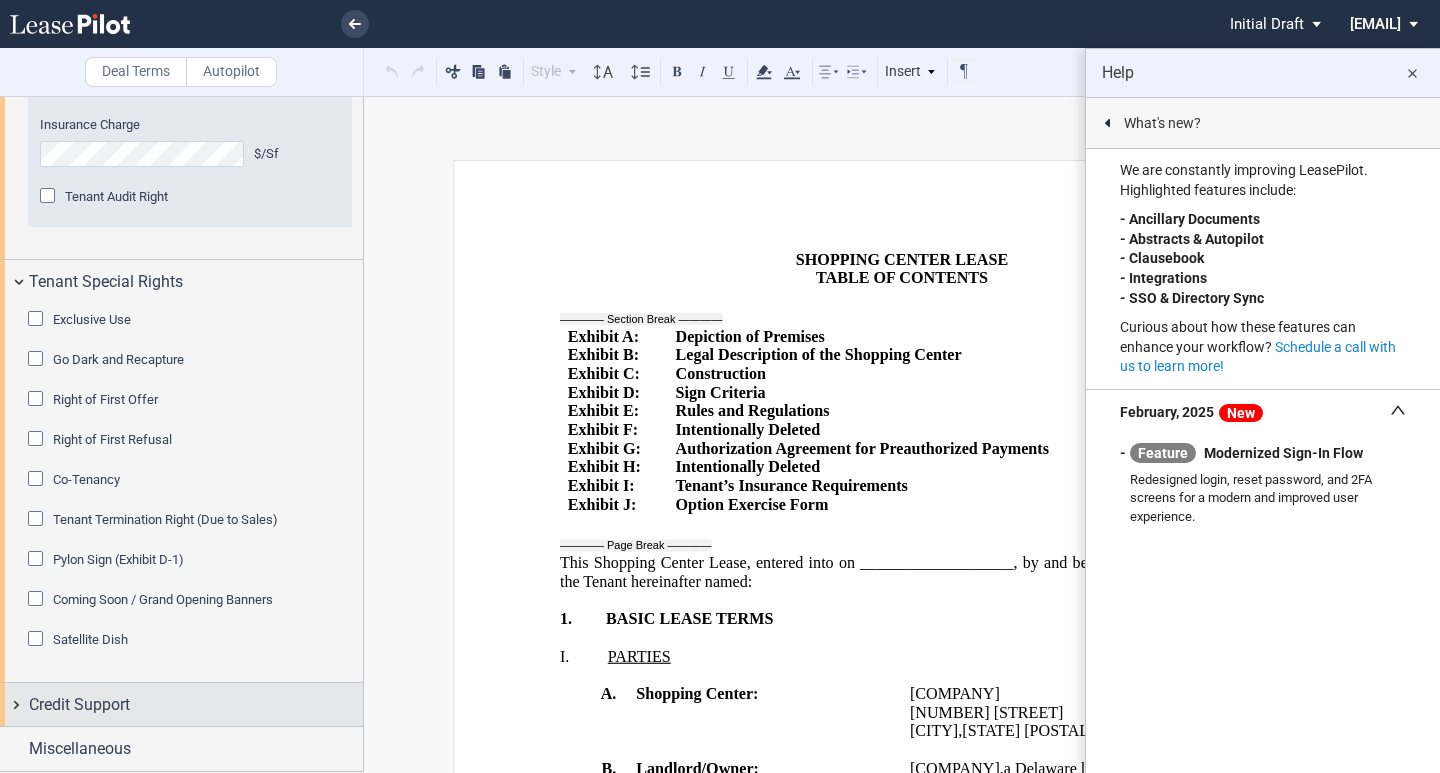click on "Credit Support" at bounding box center (196, 705) 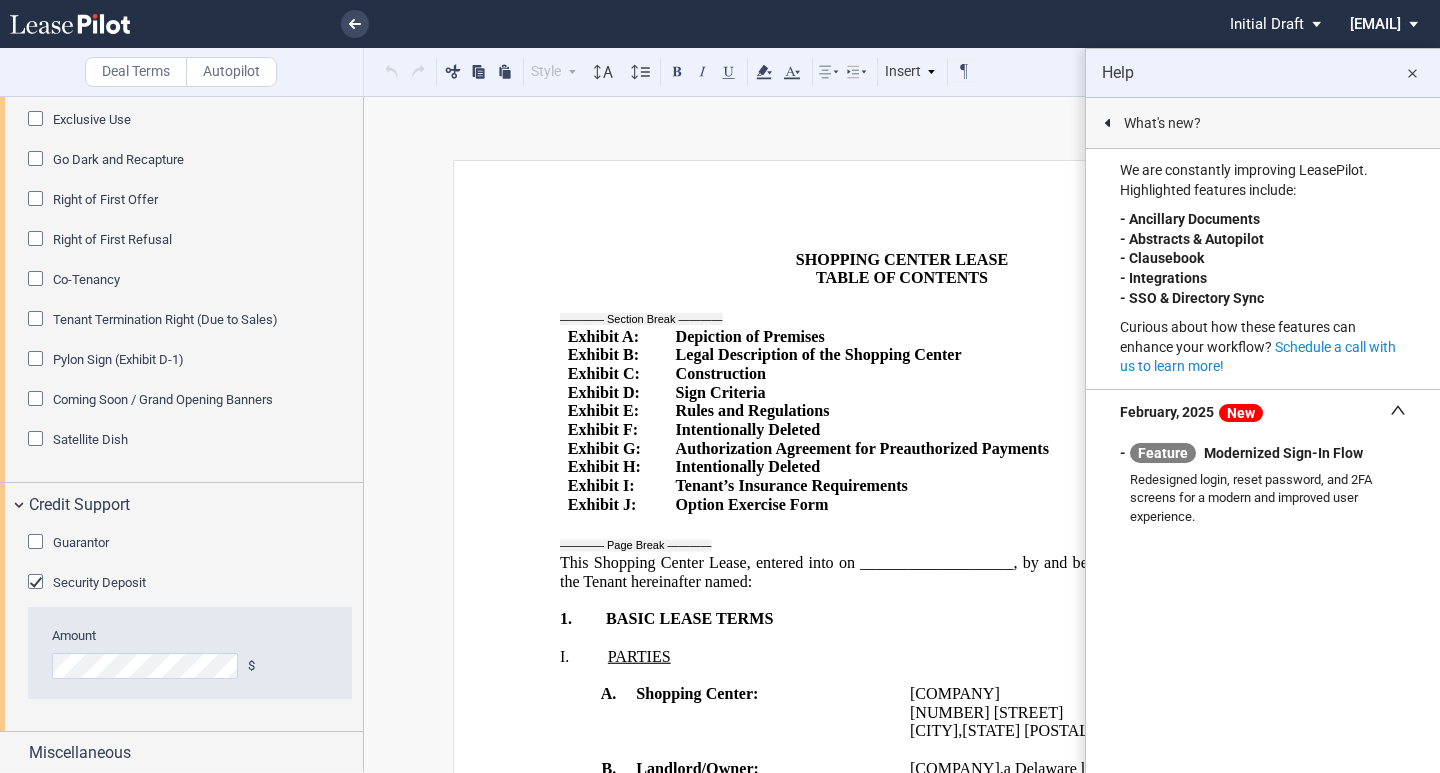 scroll, scrollTop: 4551, scrollLeft: 0, axis: vertical 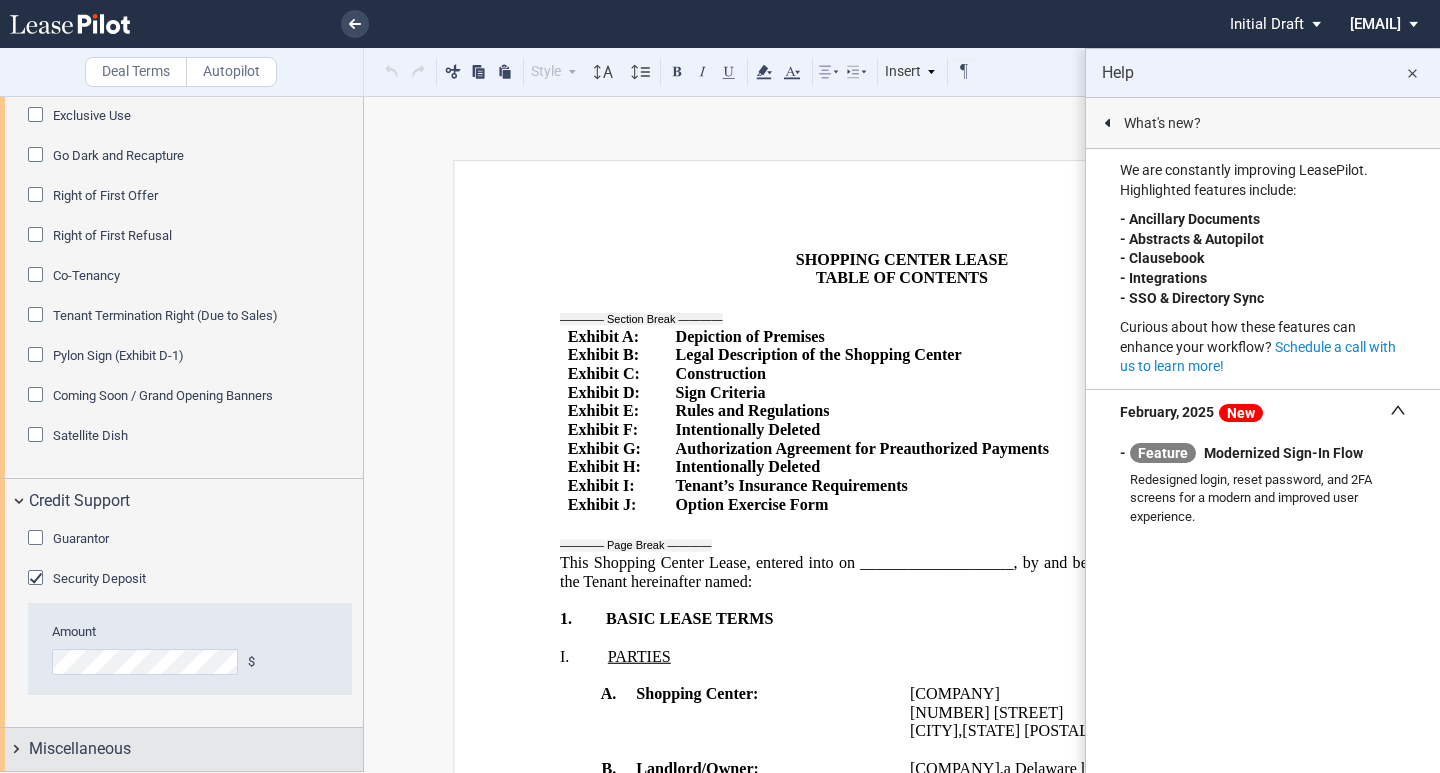 click on "Miscellaneous" at bounding box center [80, 749] 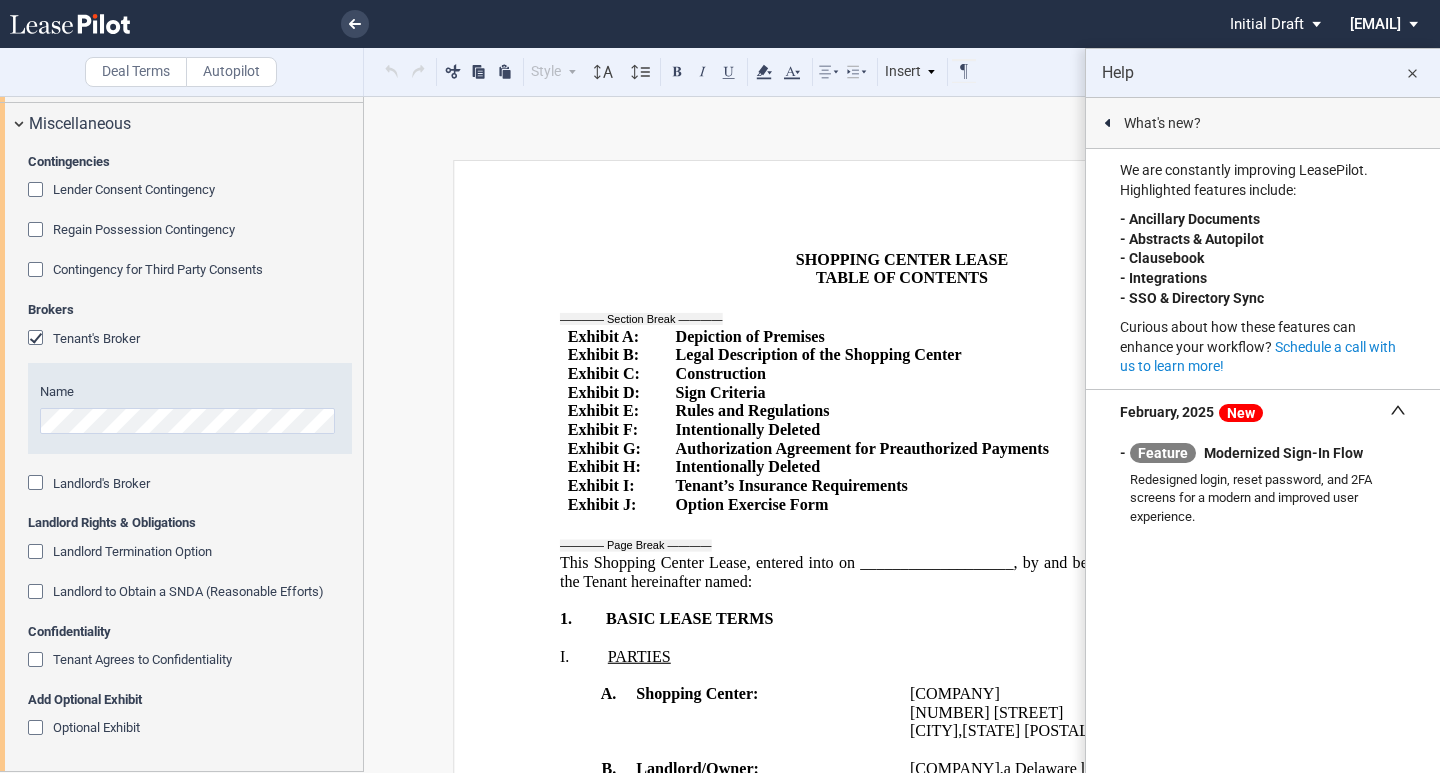 scroll, scrollTop: 5176, scrollLeft: 0, axis: vertical 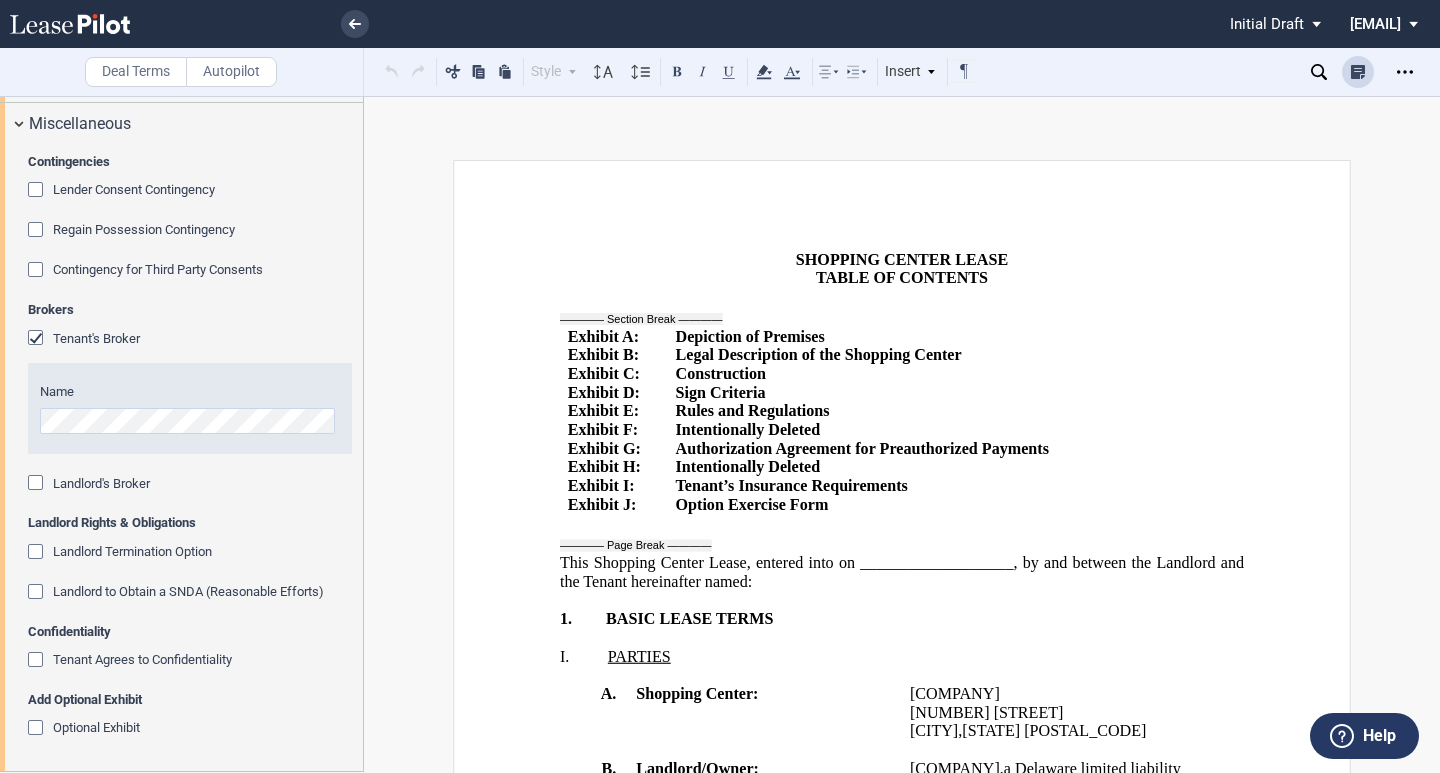 click at bounding box center [1363, 77] 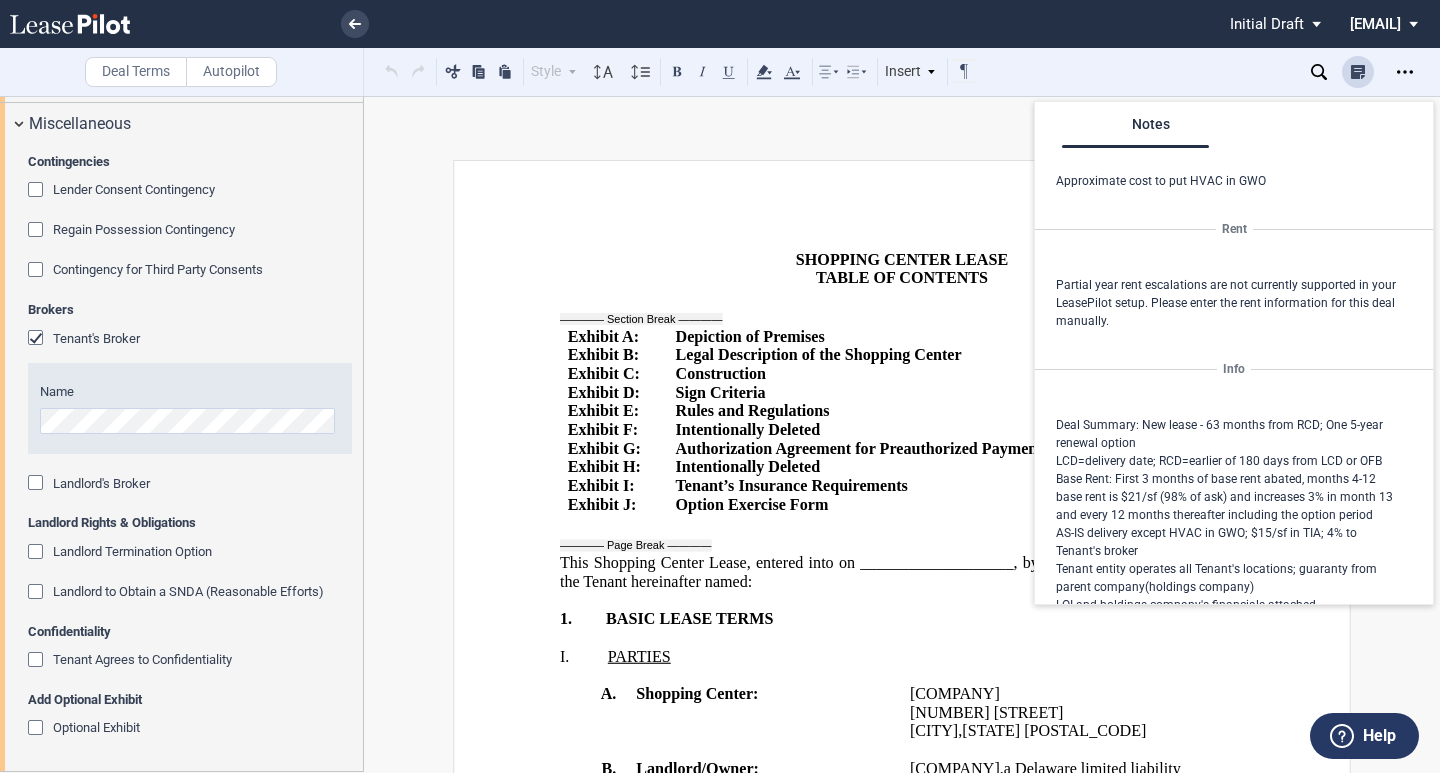 scroll, scrollTop: 103, scrollLeft: 0, axis: vertical 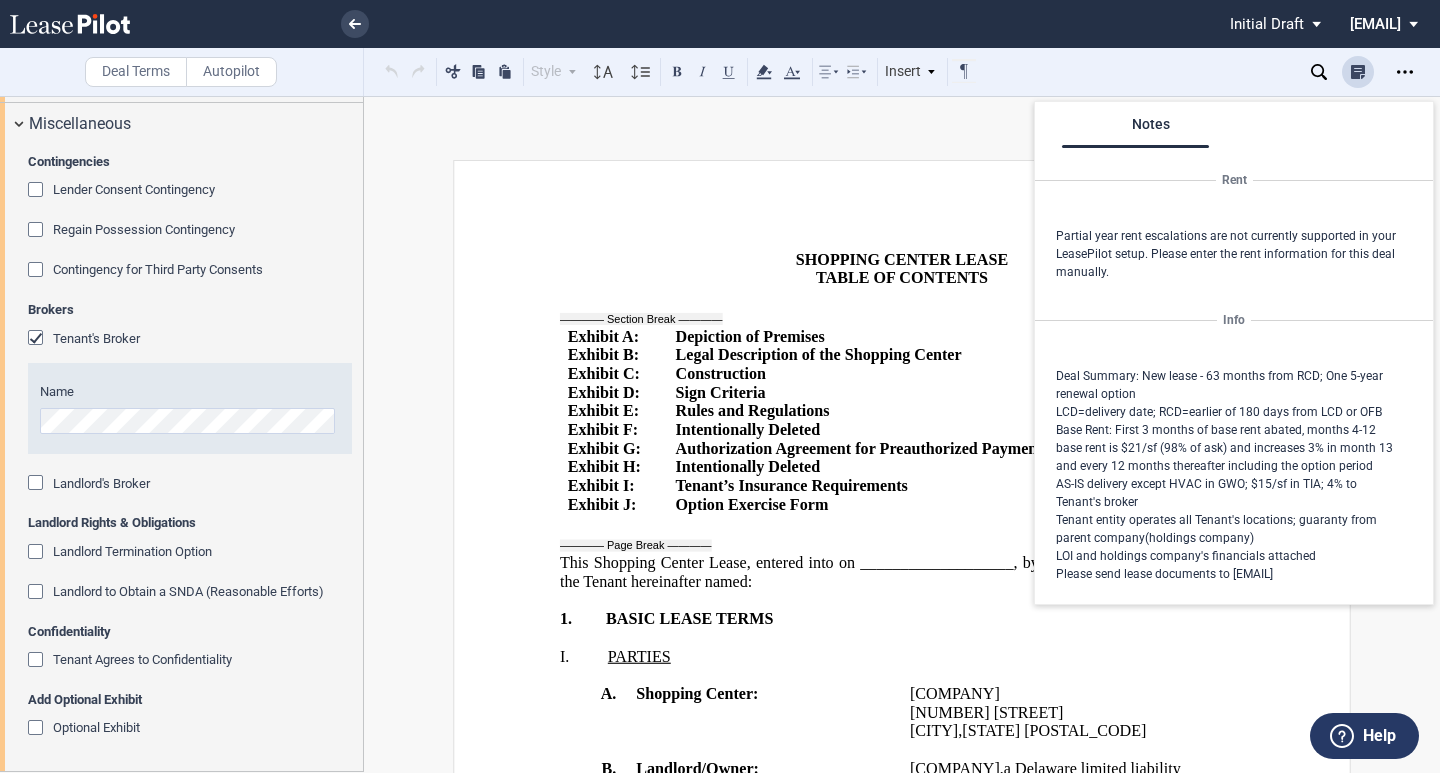 click at bounding box center [1363, 77] 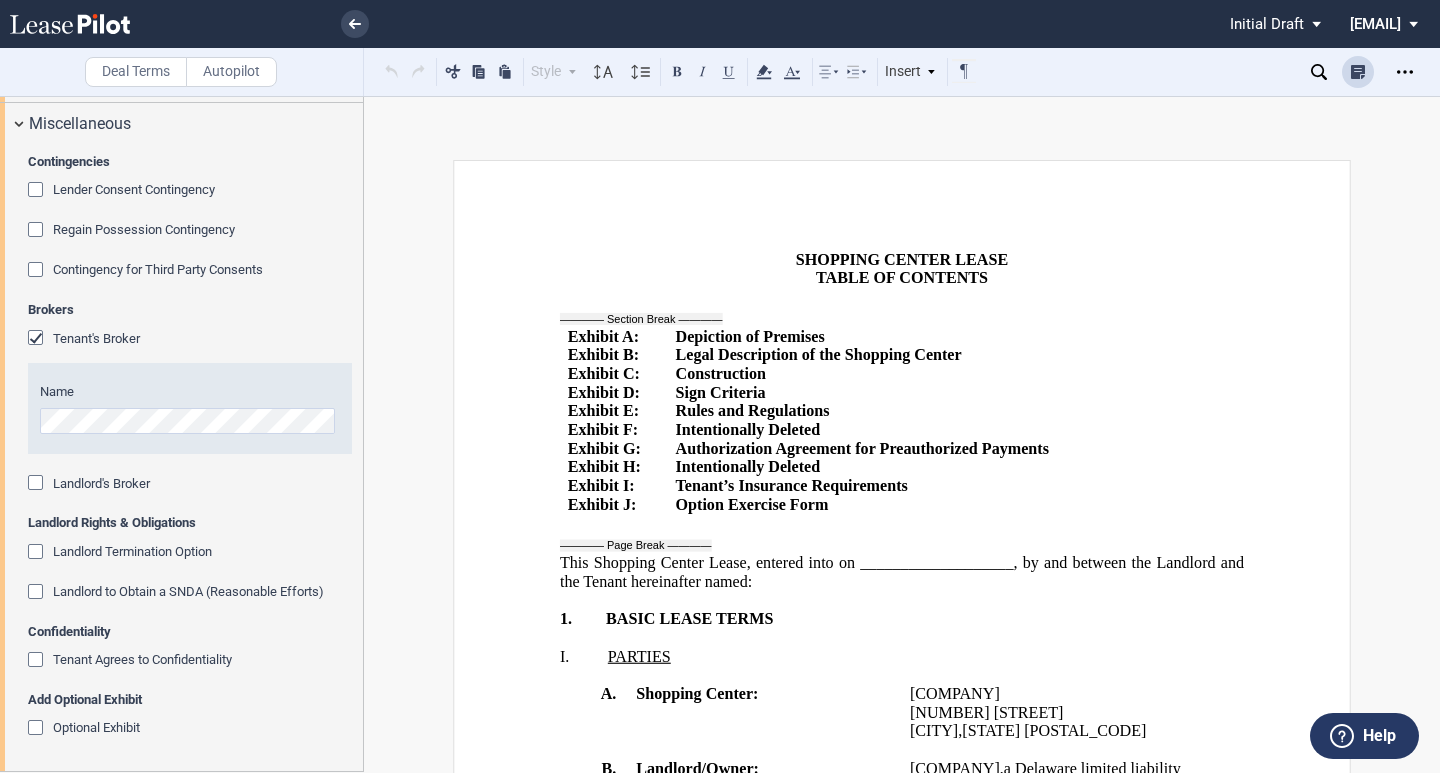 click at bounding box center [1363, 77] 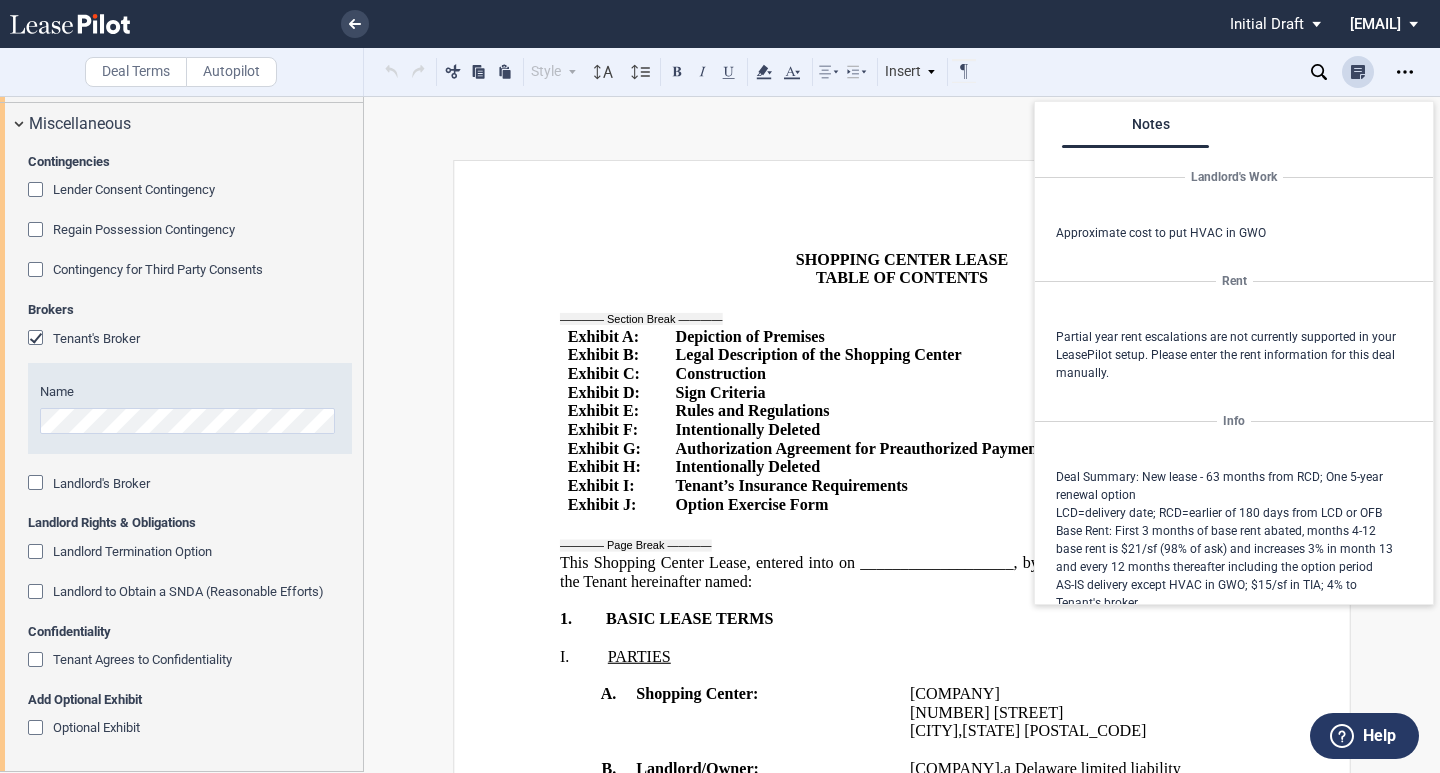 scroll, scrollTop: 0, scrollLeft: 0, axis: both 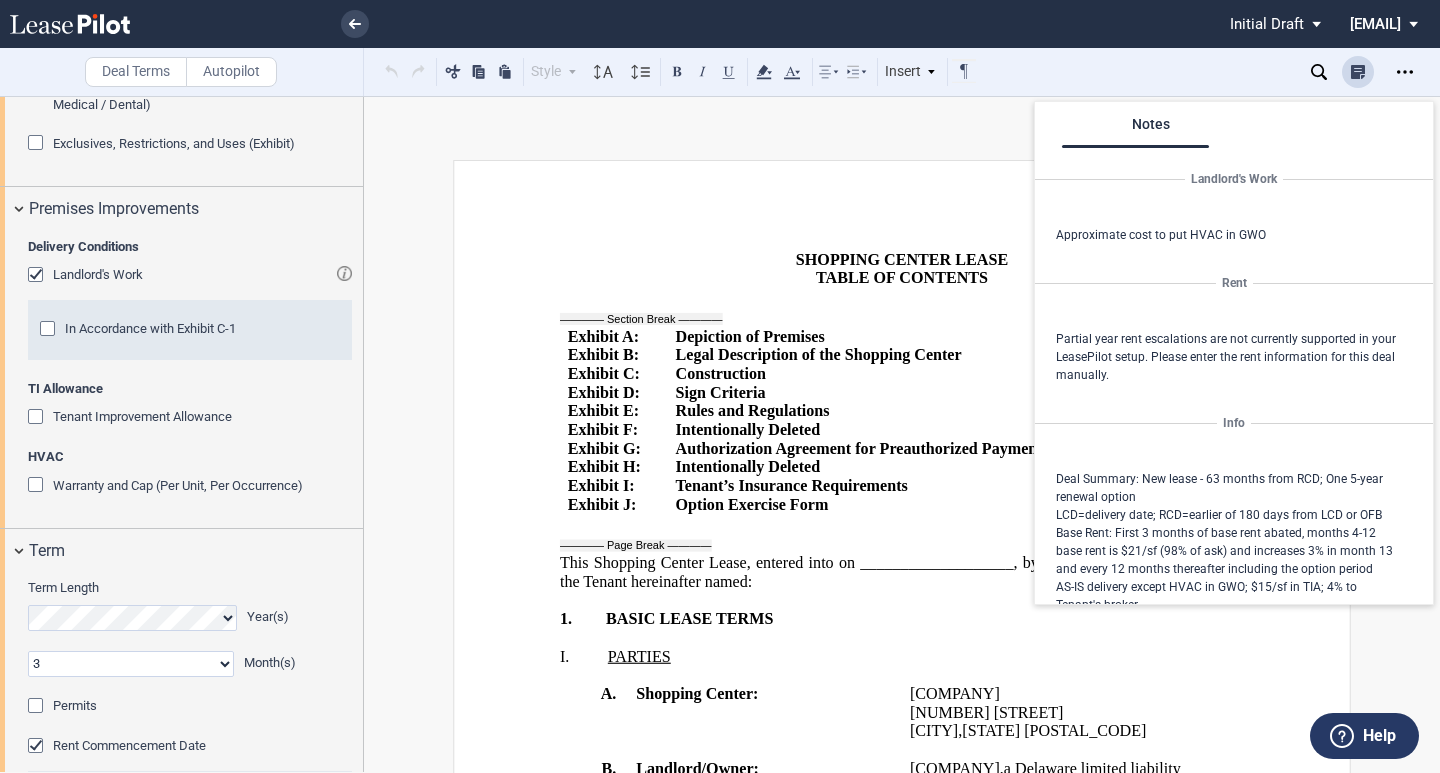 click 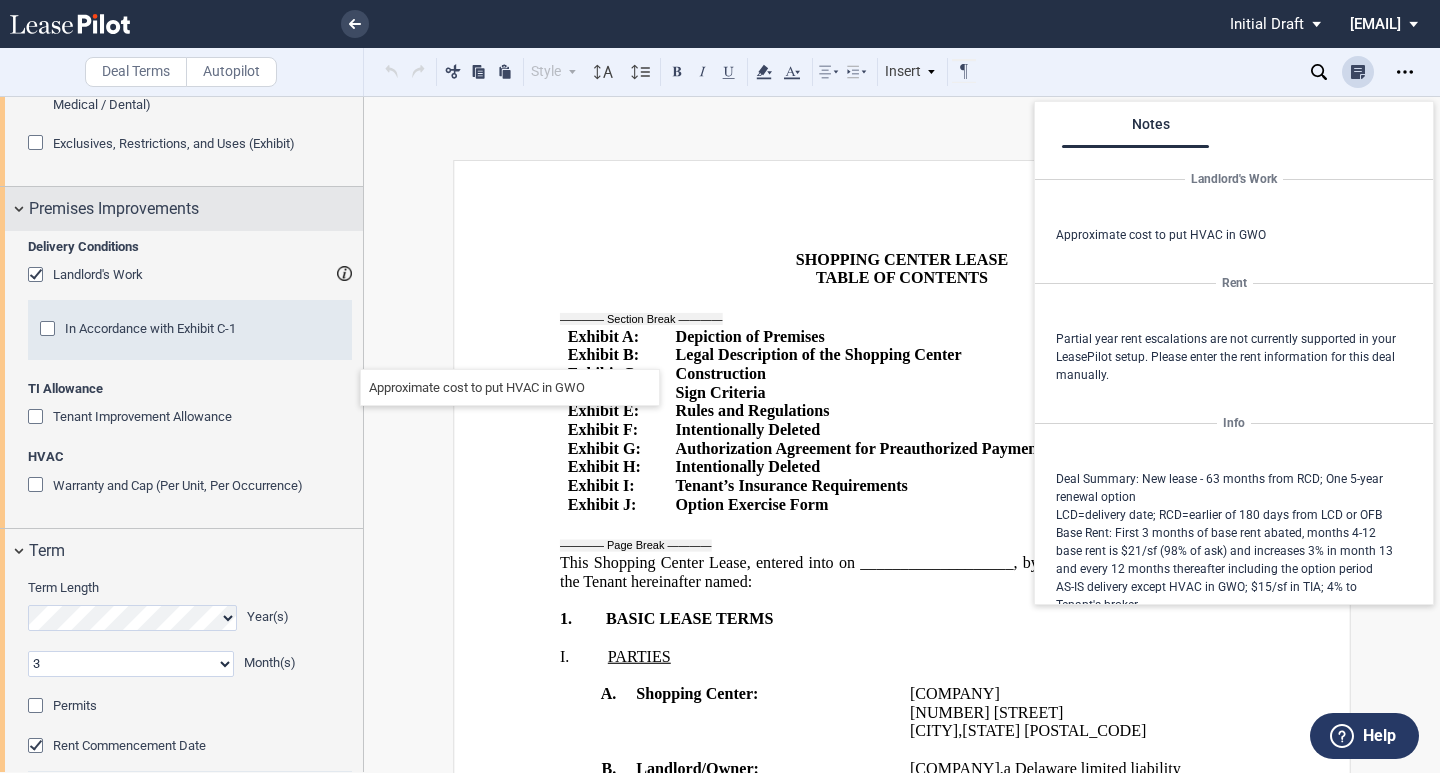 scroll, scrollTop: 1676, scrollLeft: 0, axis: vertical 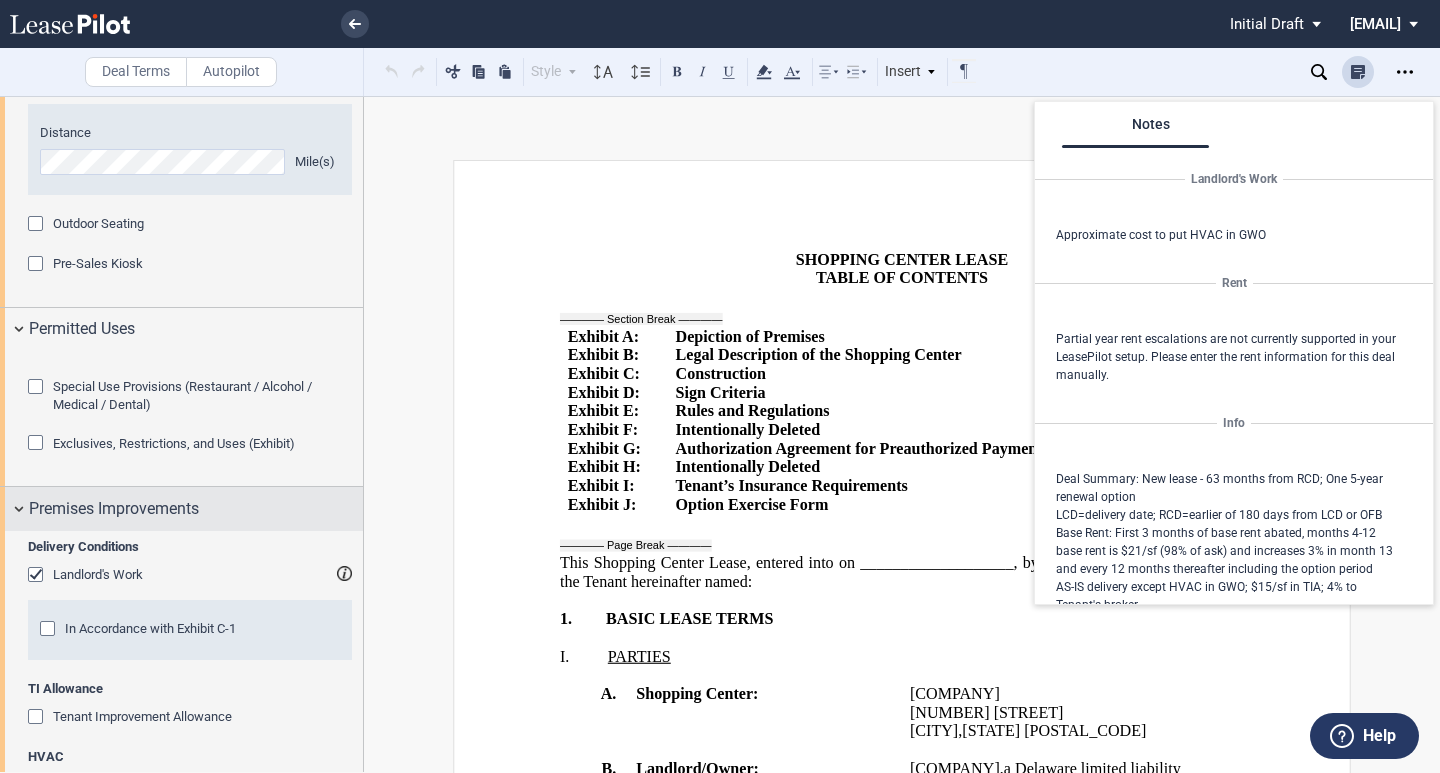 click on "Tenant
Tenant Information
Tenant Trade Name
Tenant Name
Tenant Type
Entity
Individual
State of Formation
Entity Type
Corporation
Limited Liability Company
General Partnership
Limited Partnership
Other" at bounding box center (181, 1323) 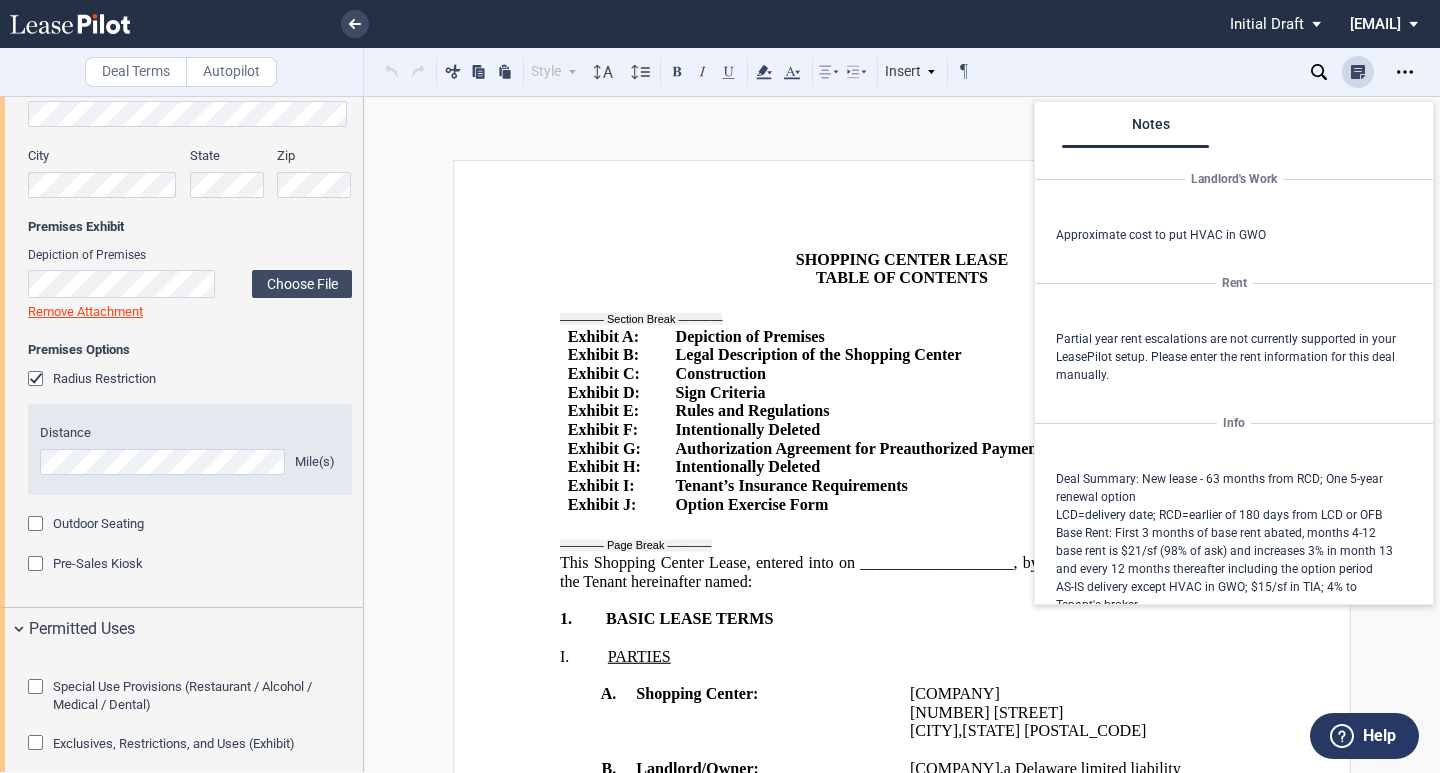 click at bounding box center [1358, 72] 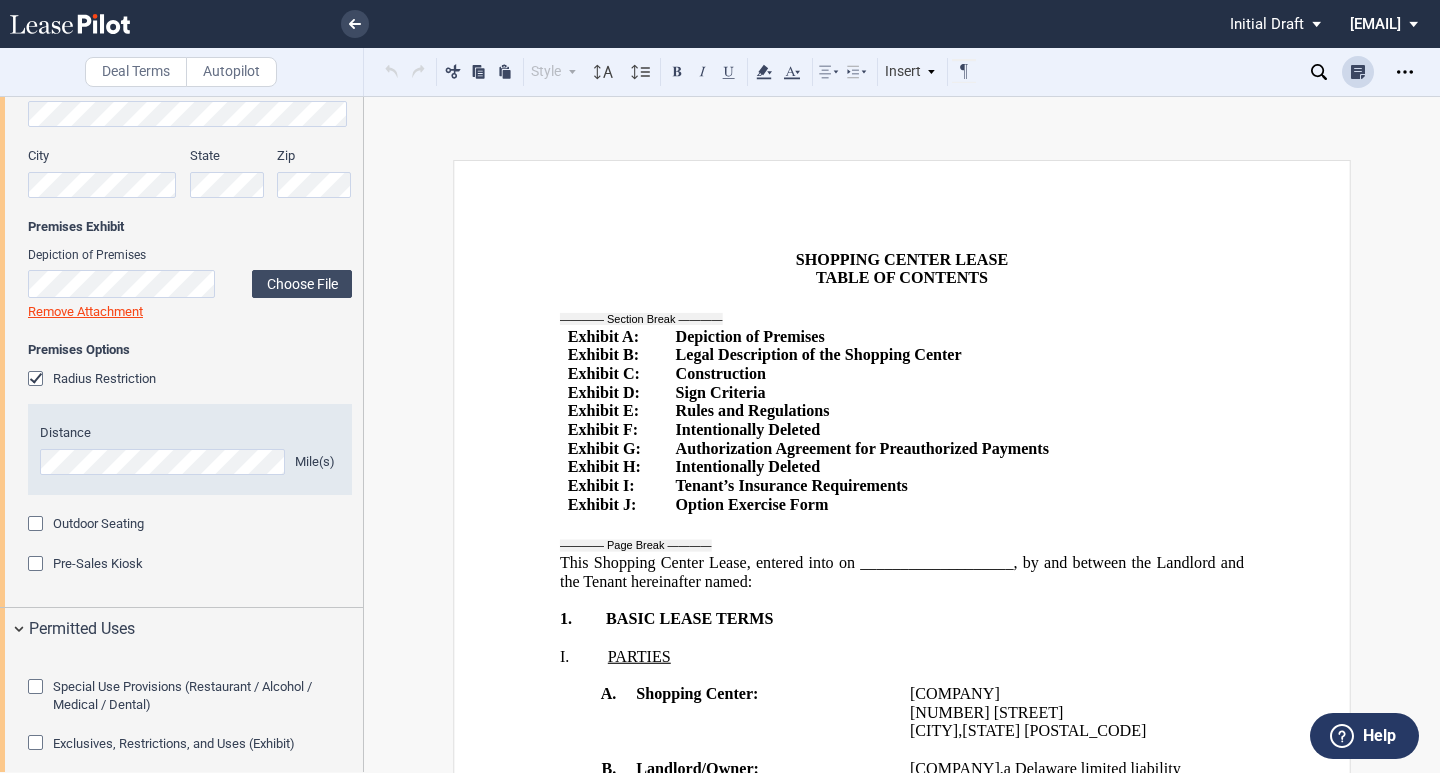 click at bounding box center (1363, 77) 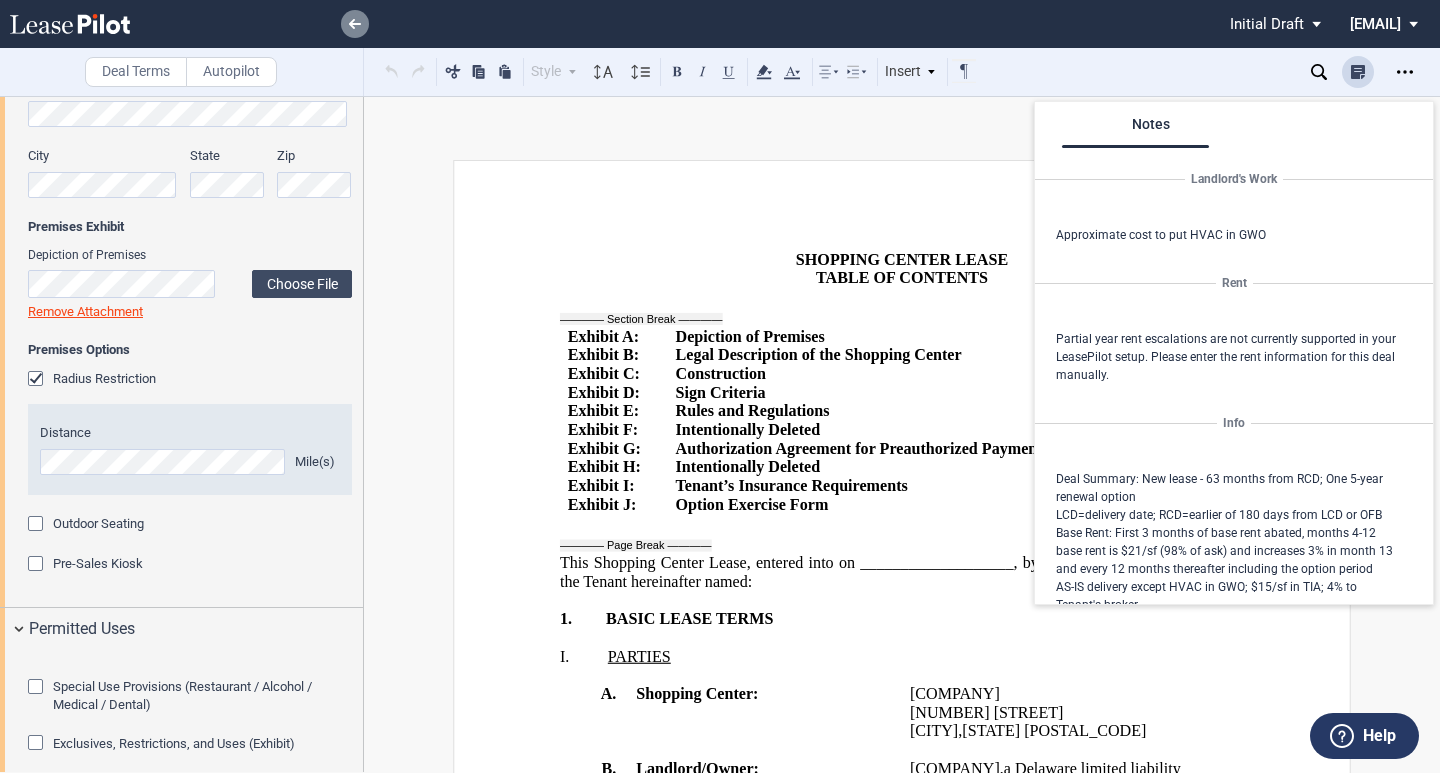 click 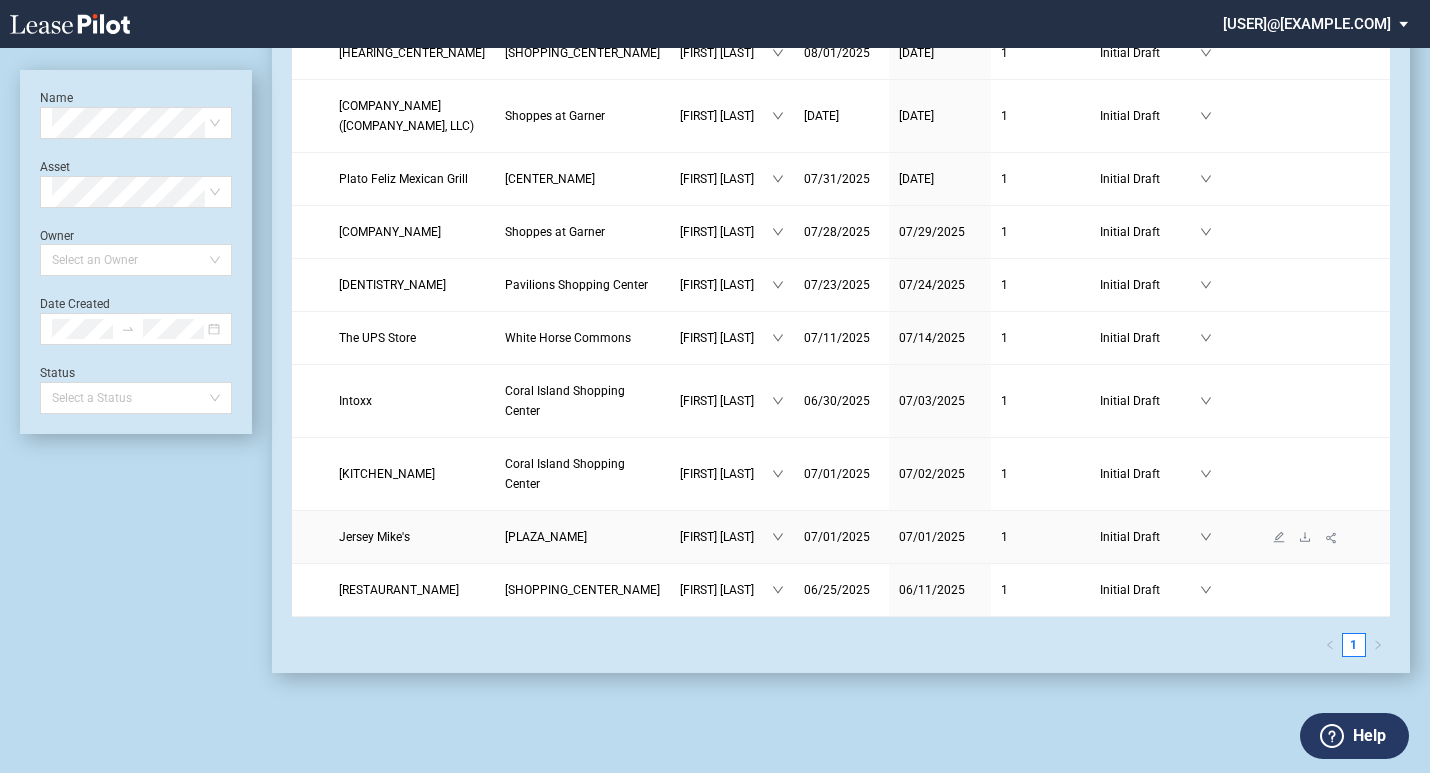 scroll, scrollTop: 0, scrollLeft: 0, axis: both 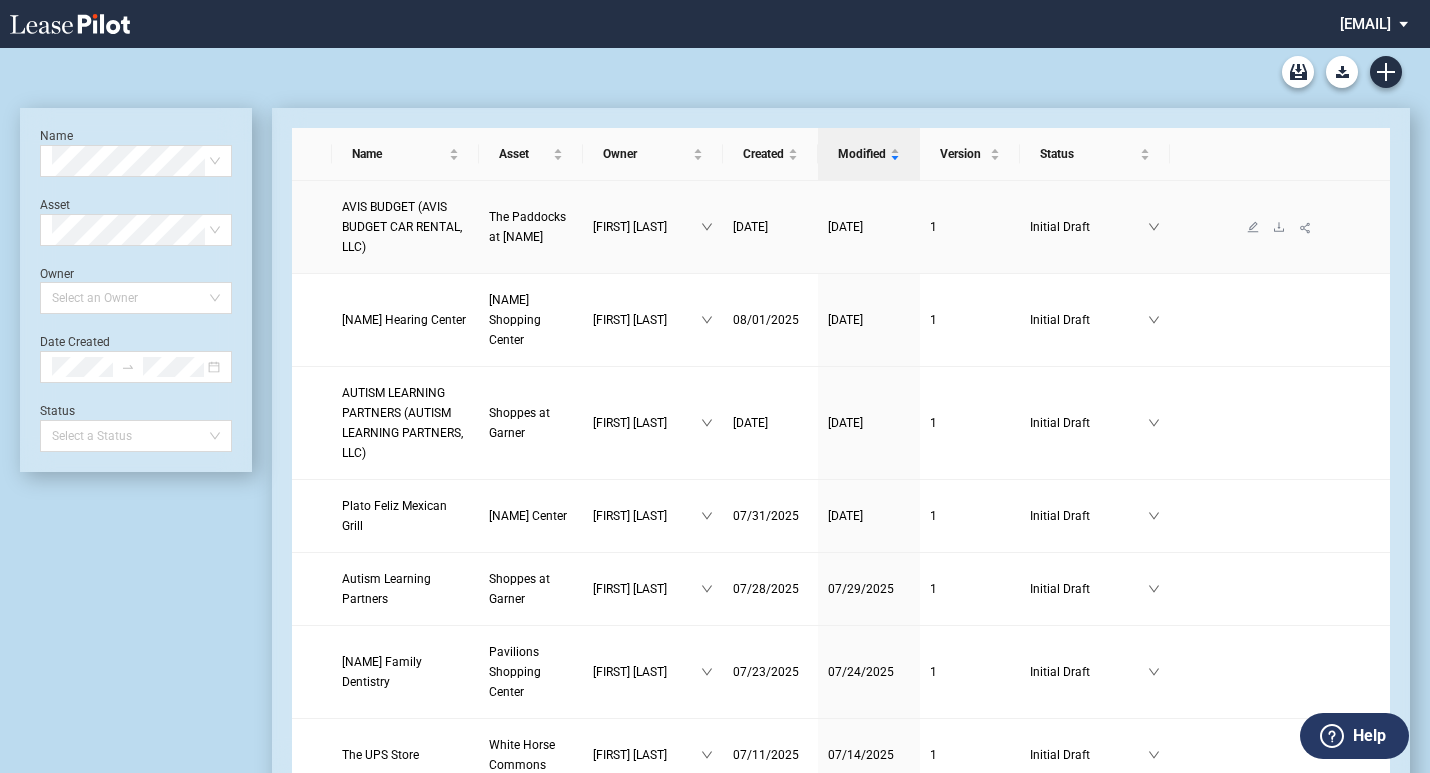 click on "AVIS BUDGET (AVIS BUDGET CAR RENTAL, LLC)" at bounding box center (402, 227) 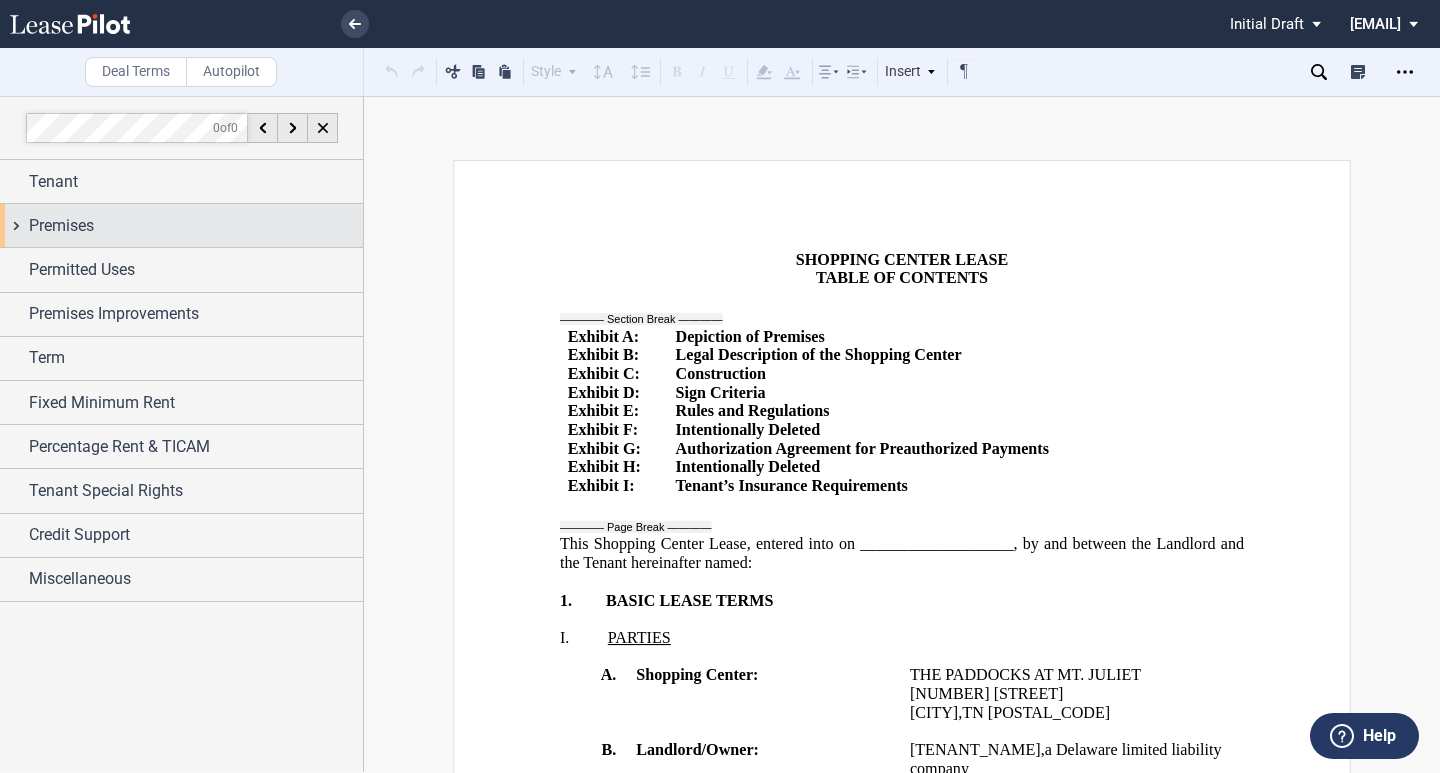 scroll, scrollTop: 0, scrollLeft: 0, axis: both 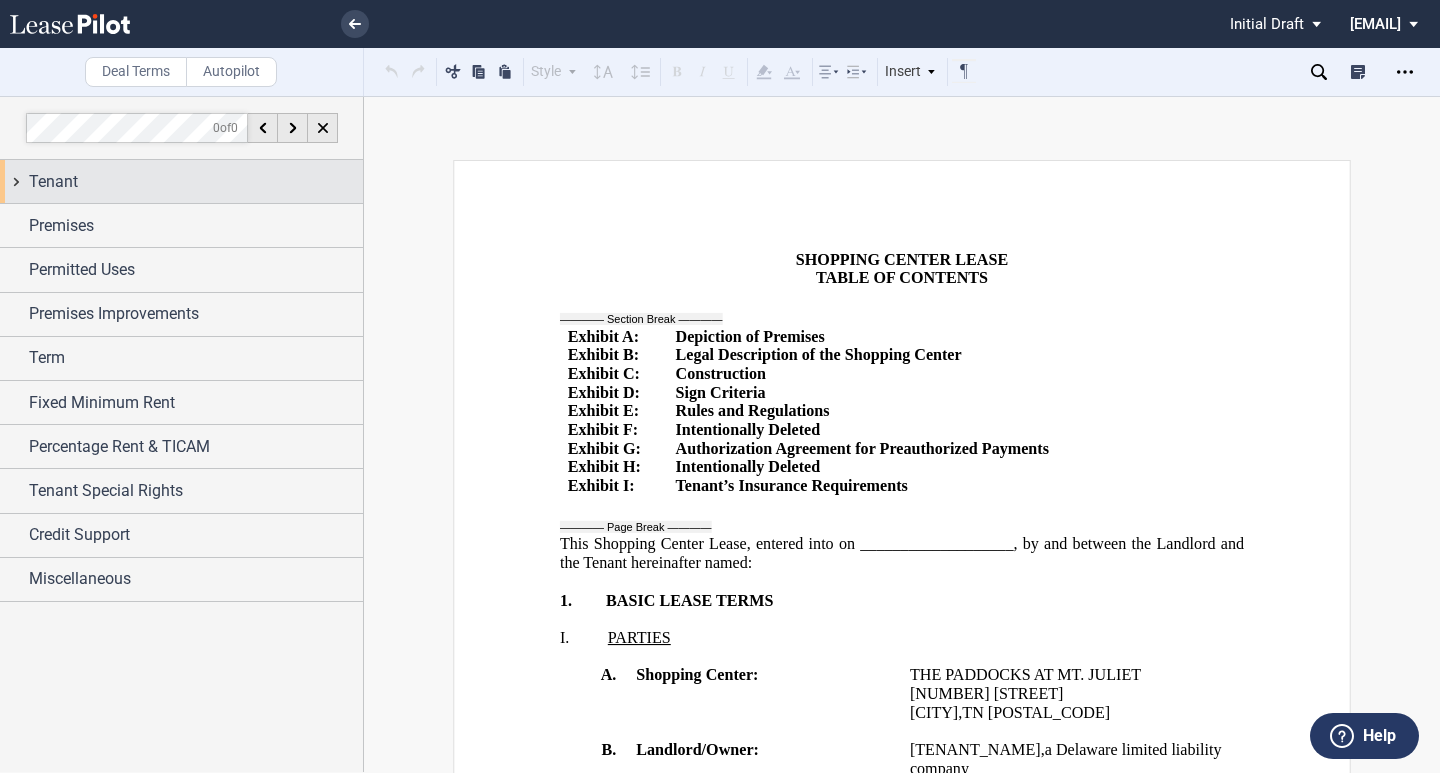 click on "Tenant" at bounding box center [196, 182] 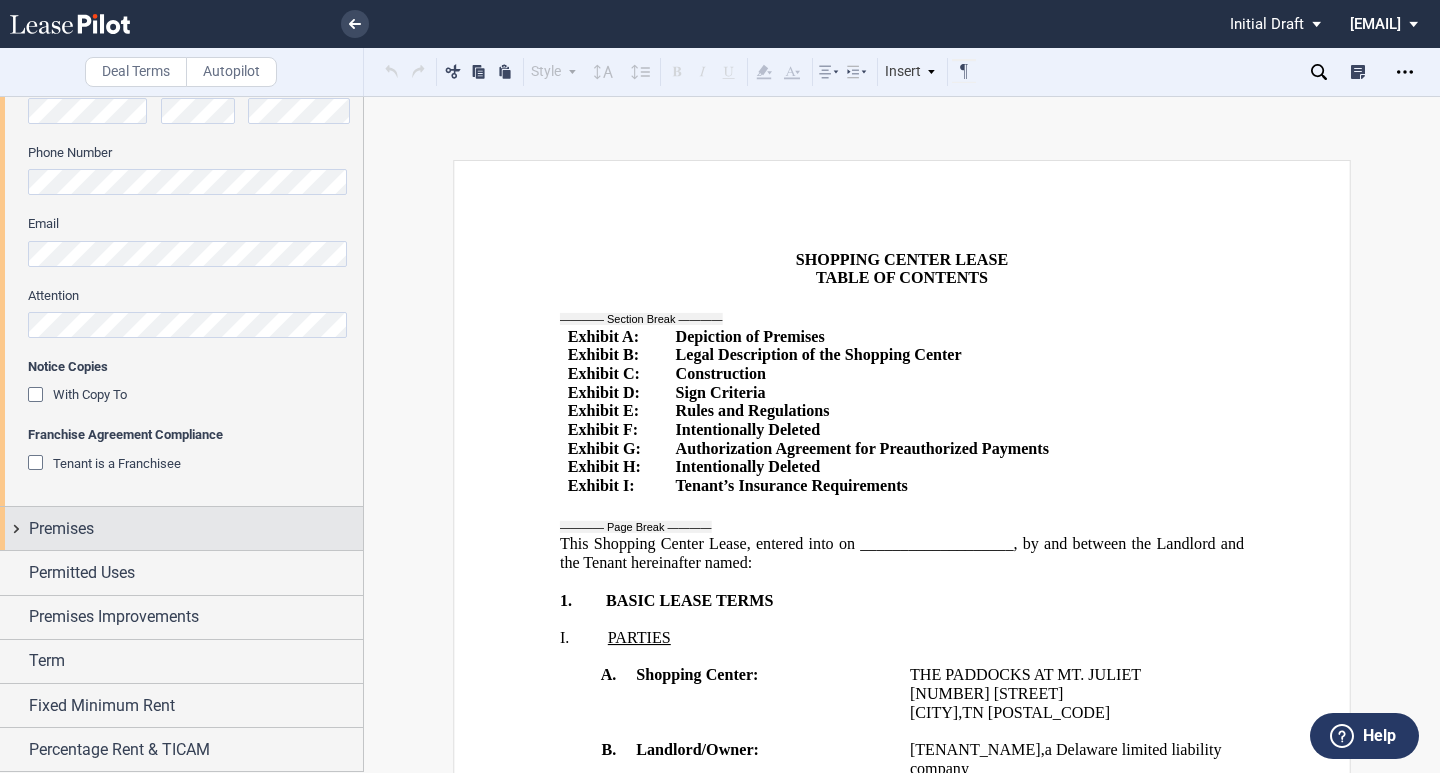 scroll, scrollTop: 817, scrollLeft: 0, axis: vertical 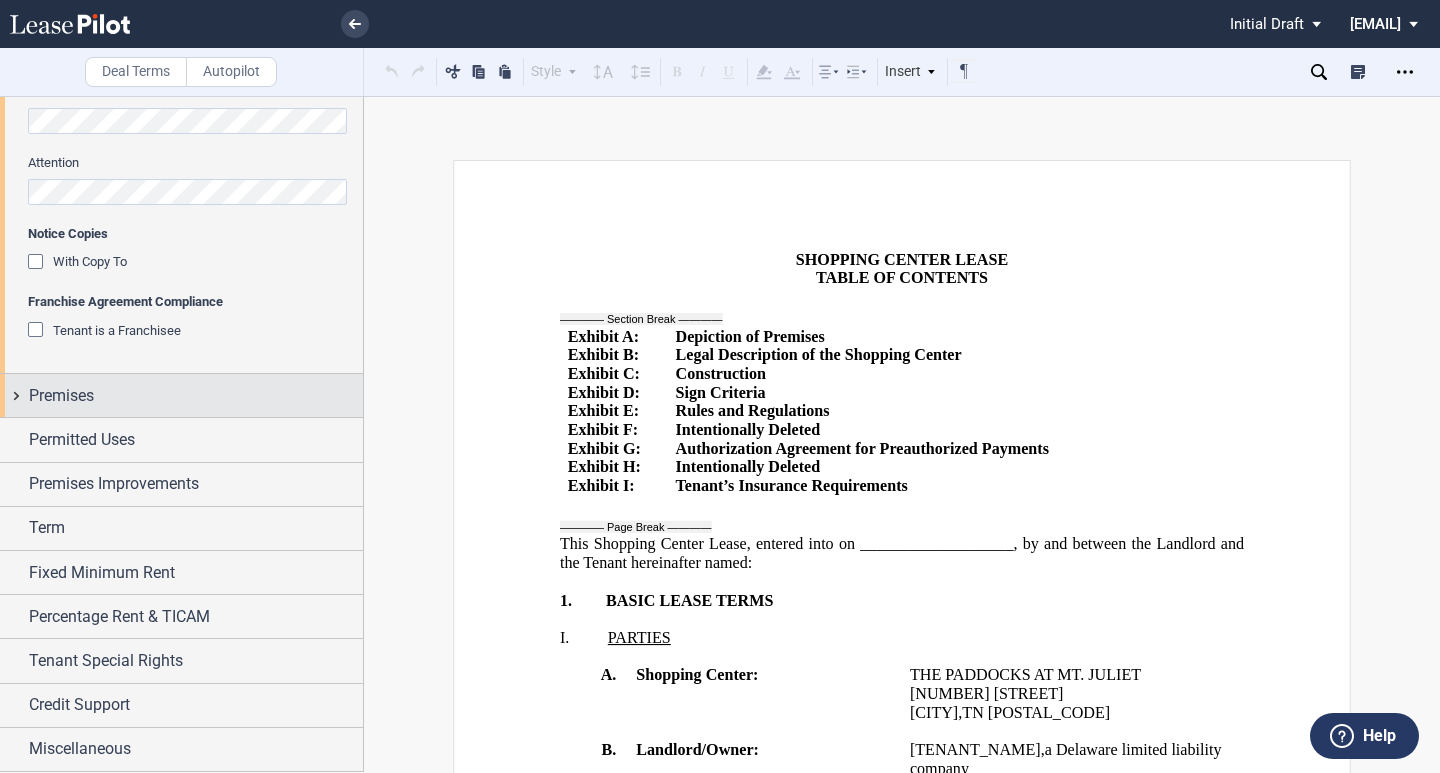 click on "Premises" at bounding box center (196, 396) 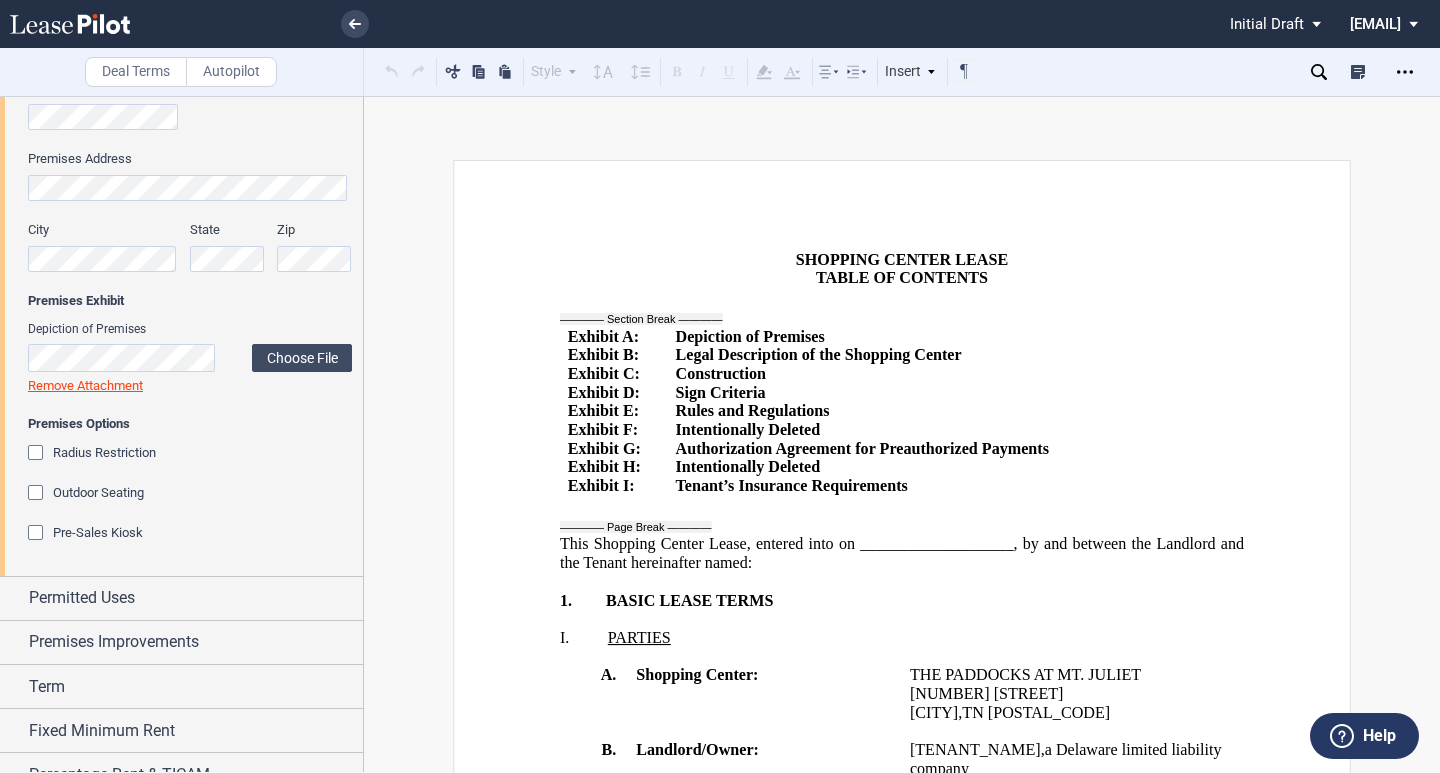 scroll, scrollTop: 1317, scrollLeft: 0, axis: vertical 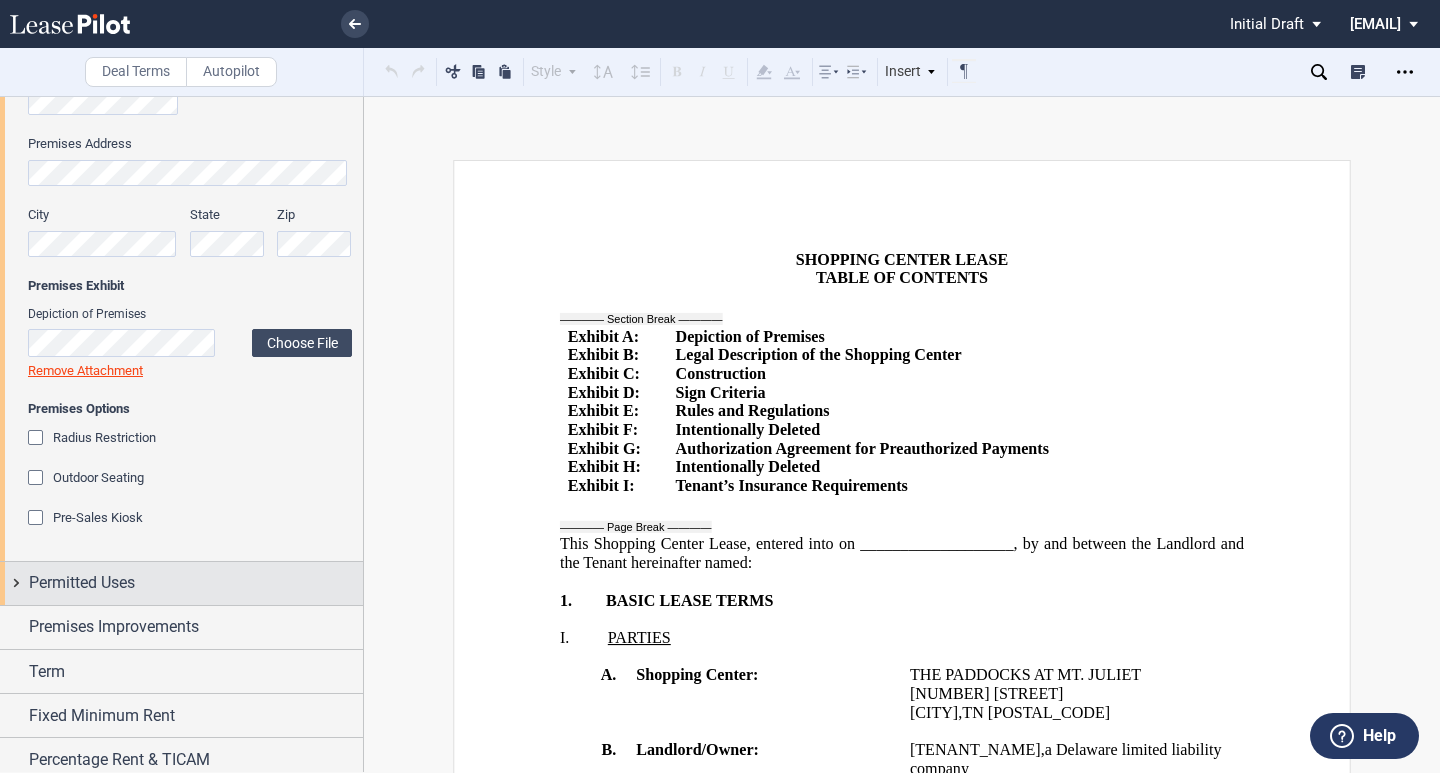 click on "Permitted Uses" at bounding box center [82, 583] 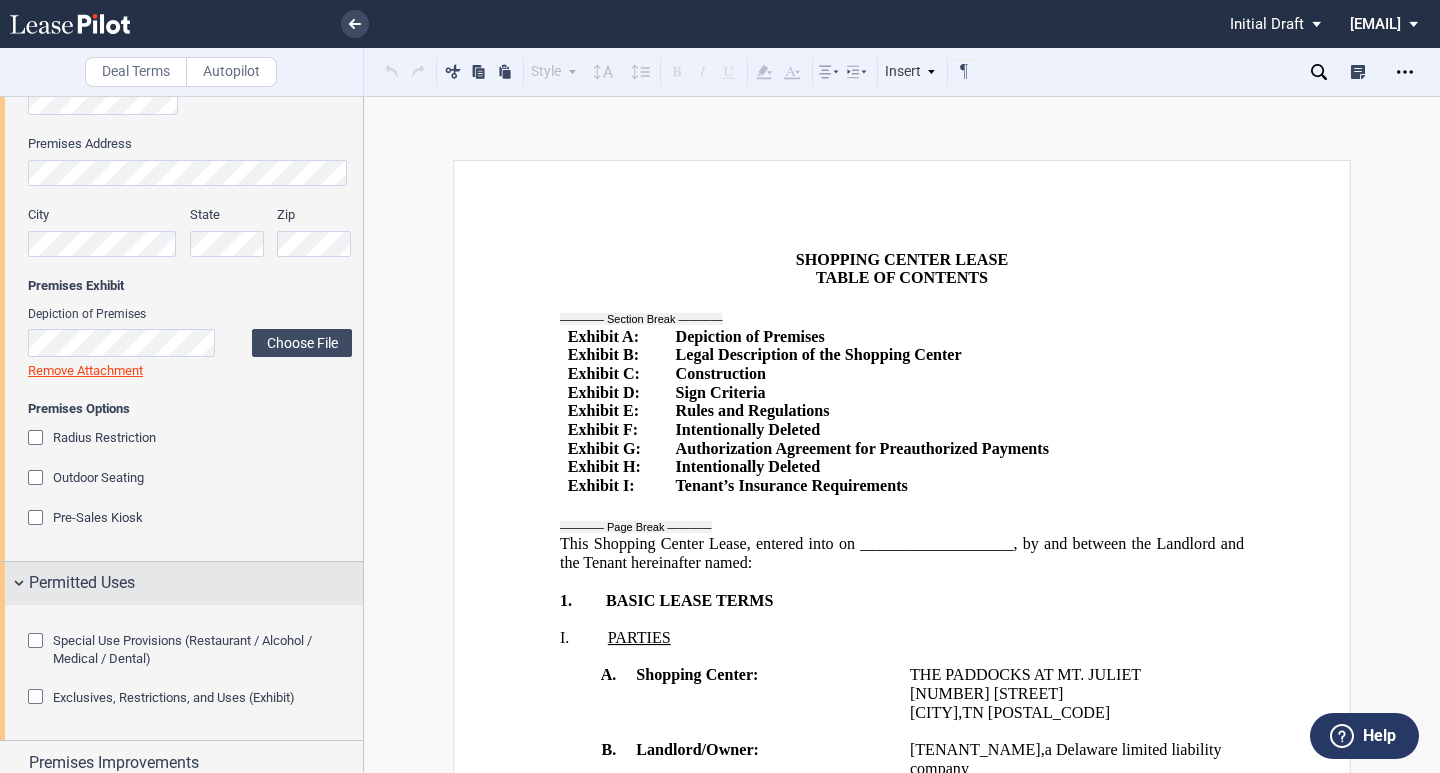 scroll, scrollTop: 1517, scrollLeft: 0, axis: vertical 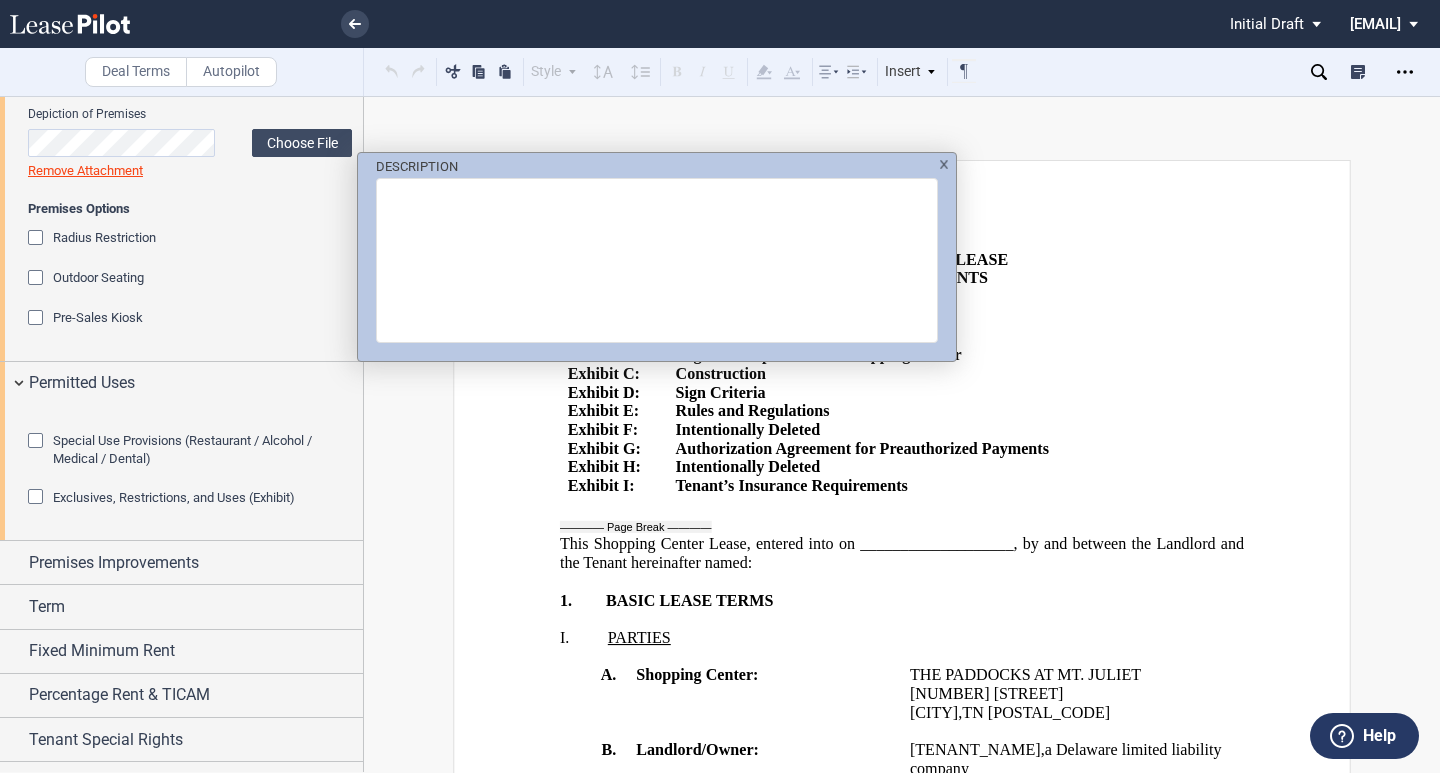 click at bounding box center (944, 164) 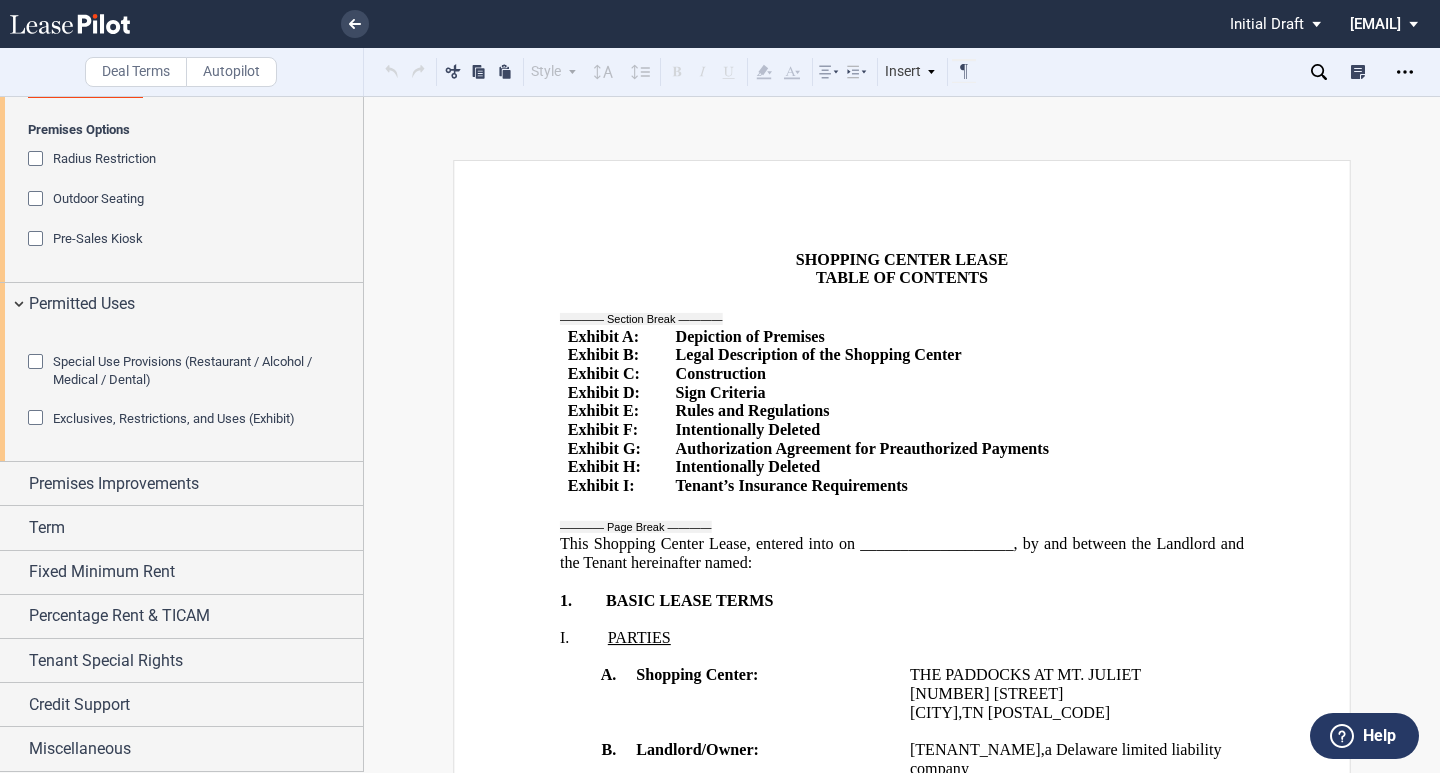 scroll, scrollTop: 1706, scrollLeft: 0, axis: vertical 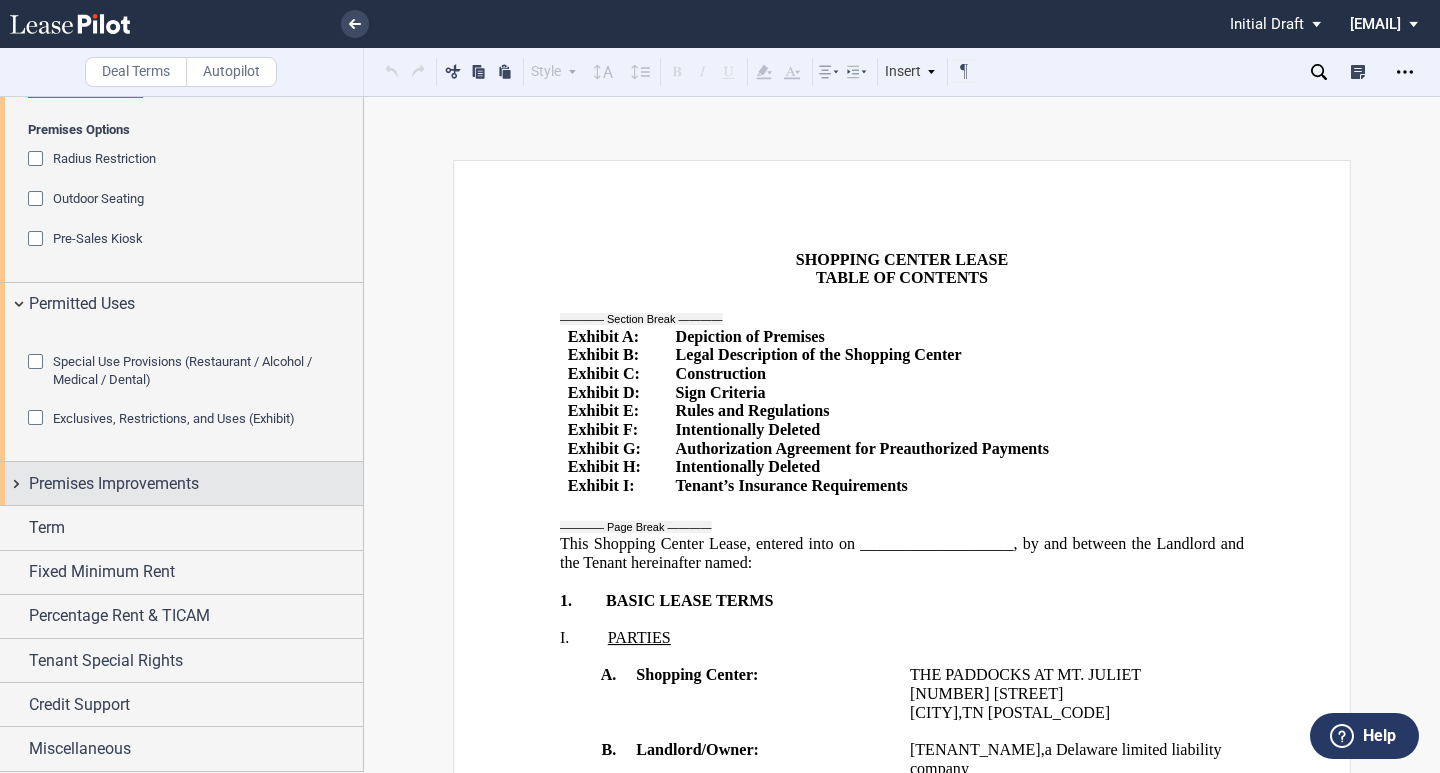 click on "Premises Improvements" at bounding box center [114, 484] 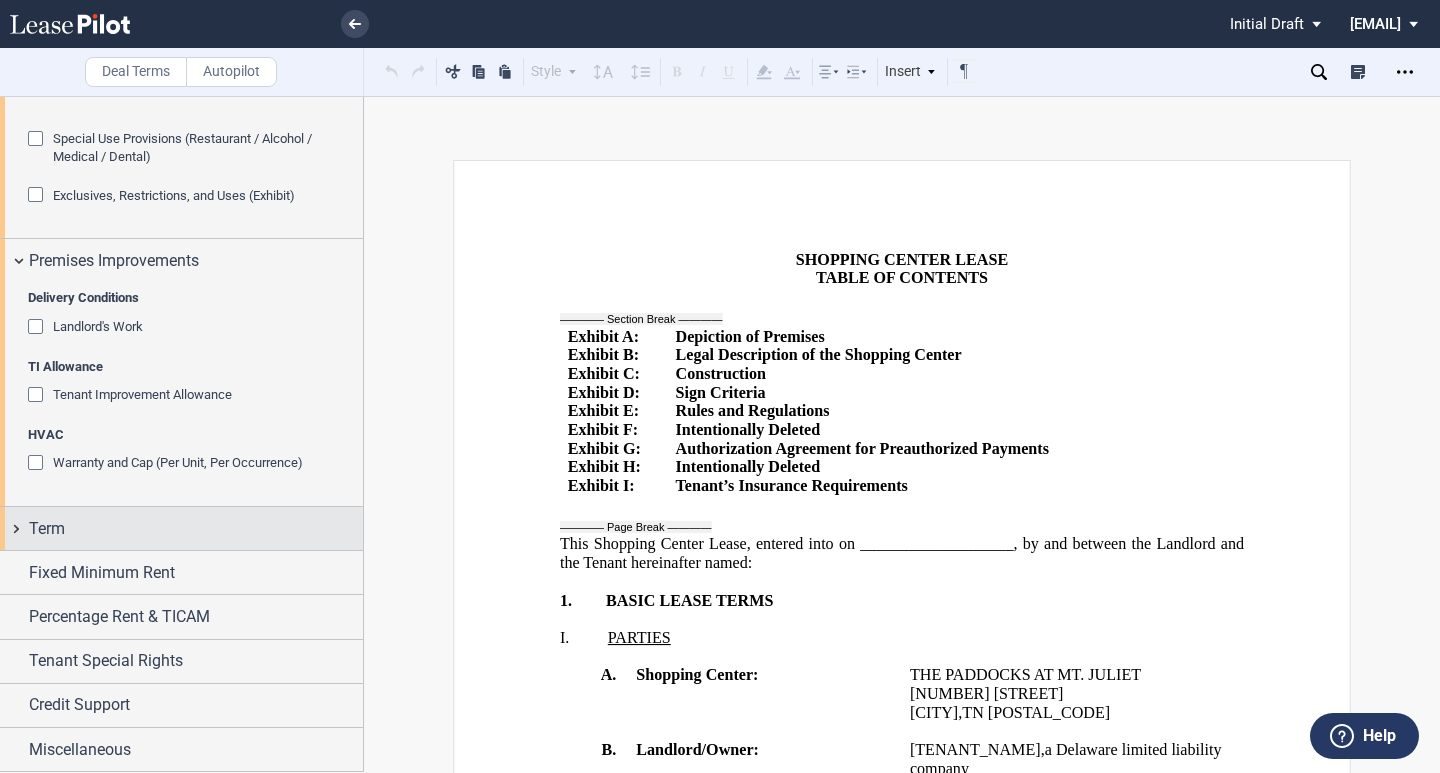 scroll, scrollTop: 1929, scrollLeft: 0, axis: vertical 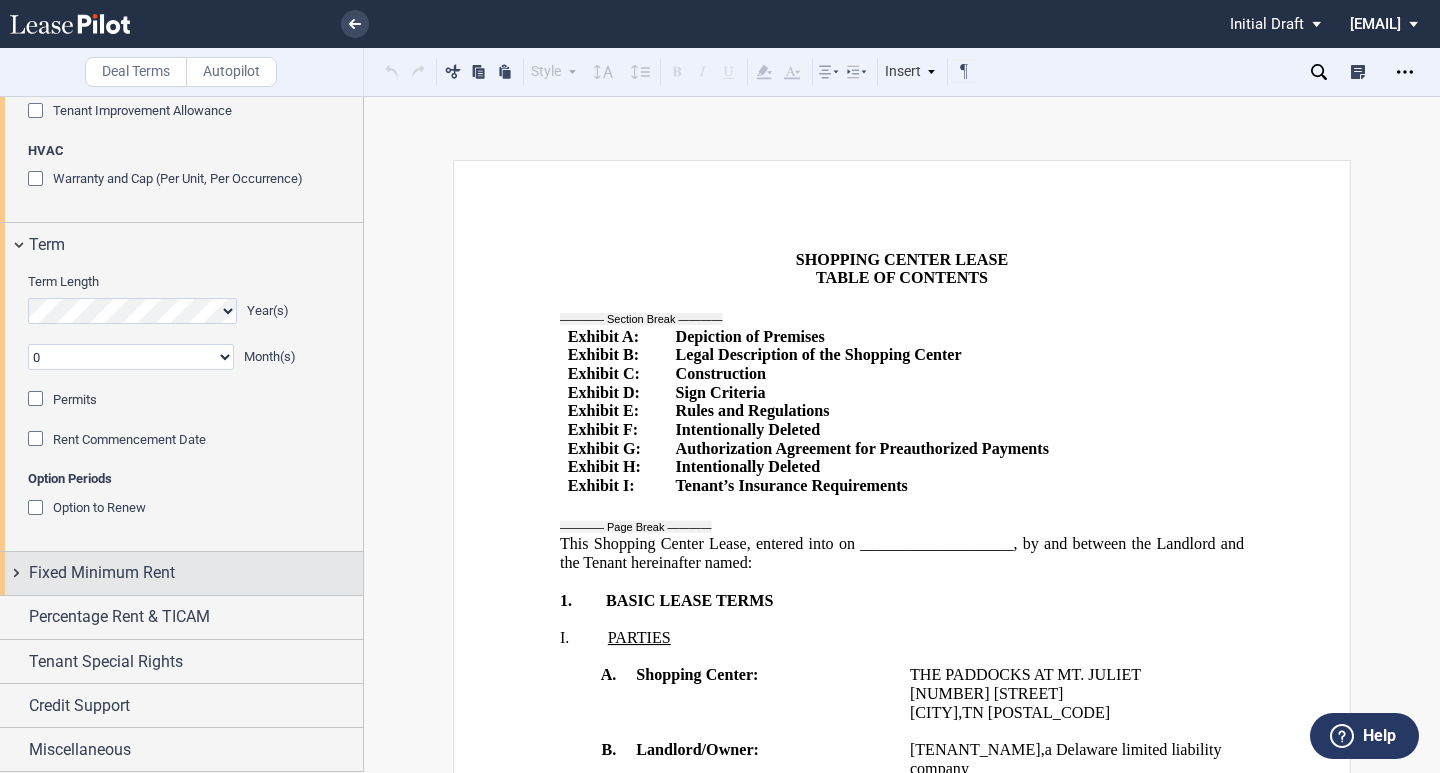 click on "Fixed Minimum Rent" at bounding box center (102, 573) 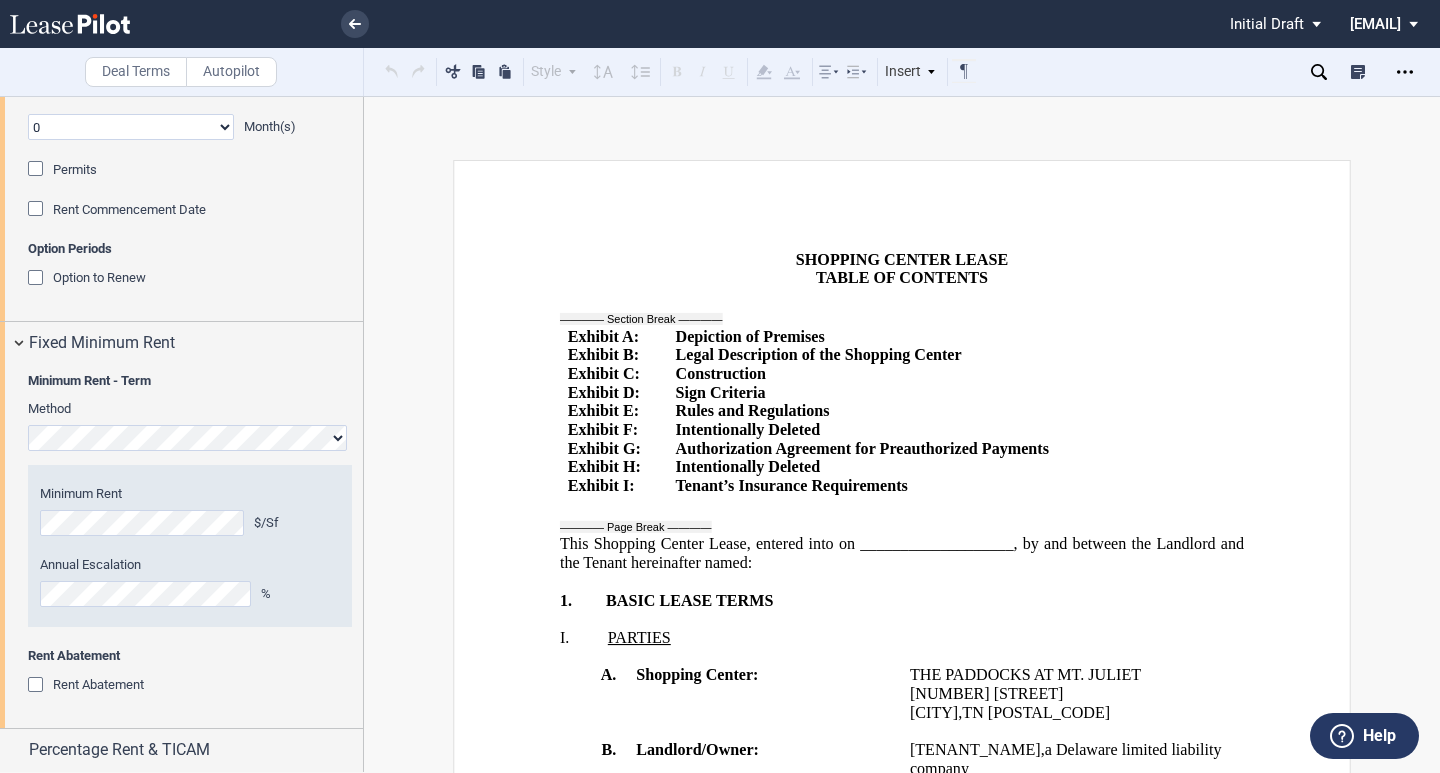 scroll, scrollTop: 2414, scrollLeft: 0, axis: vertical 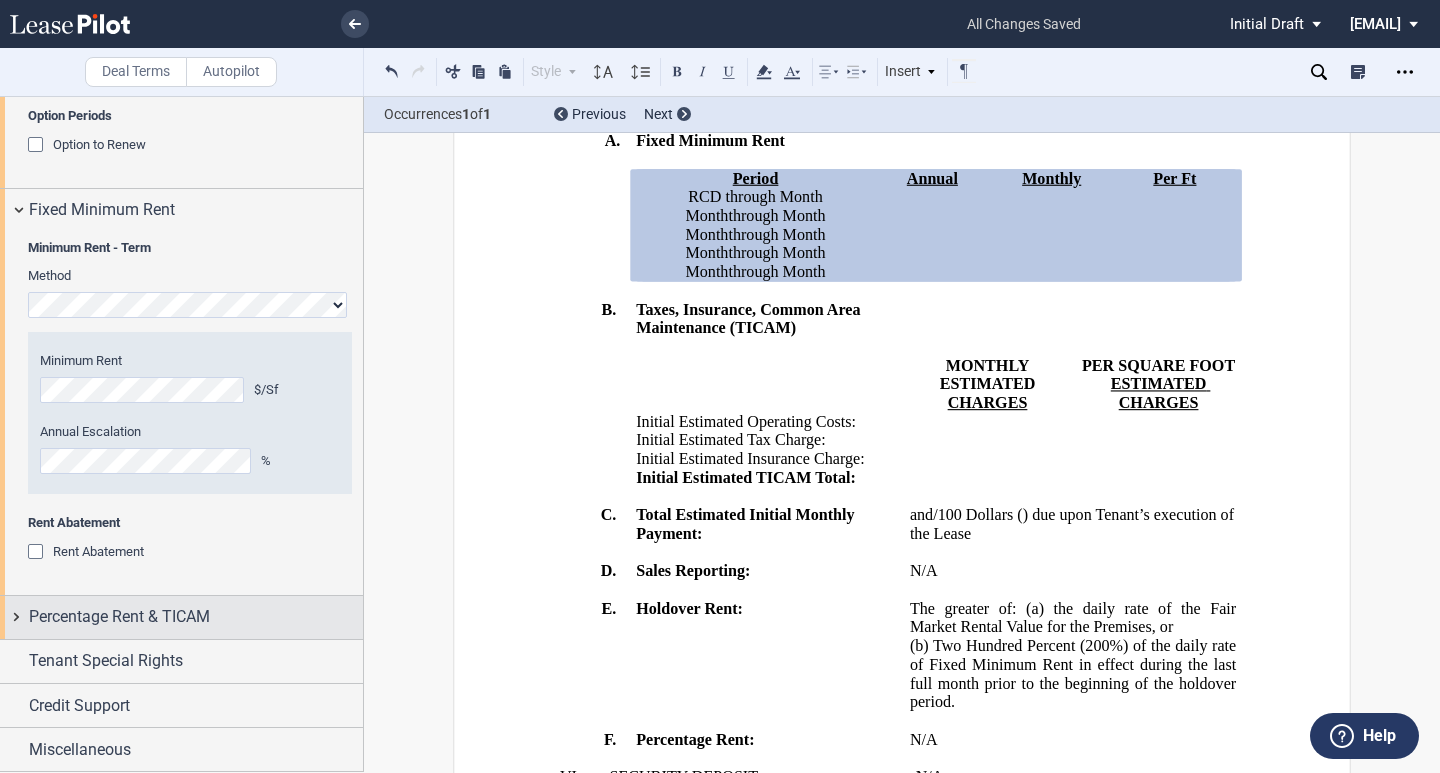 click on "Percentage Rent & TICAM" at bounding box center (119, 617) 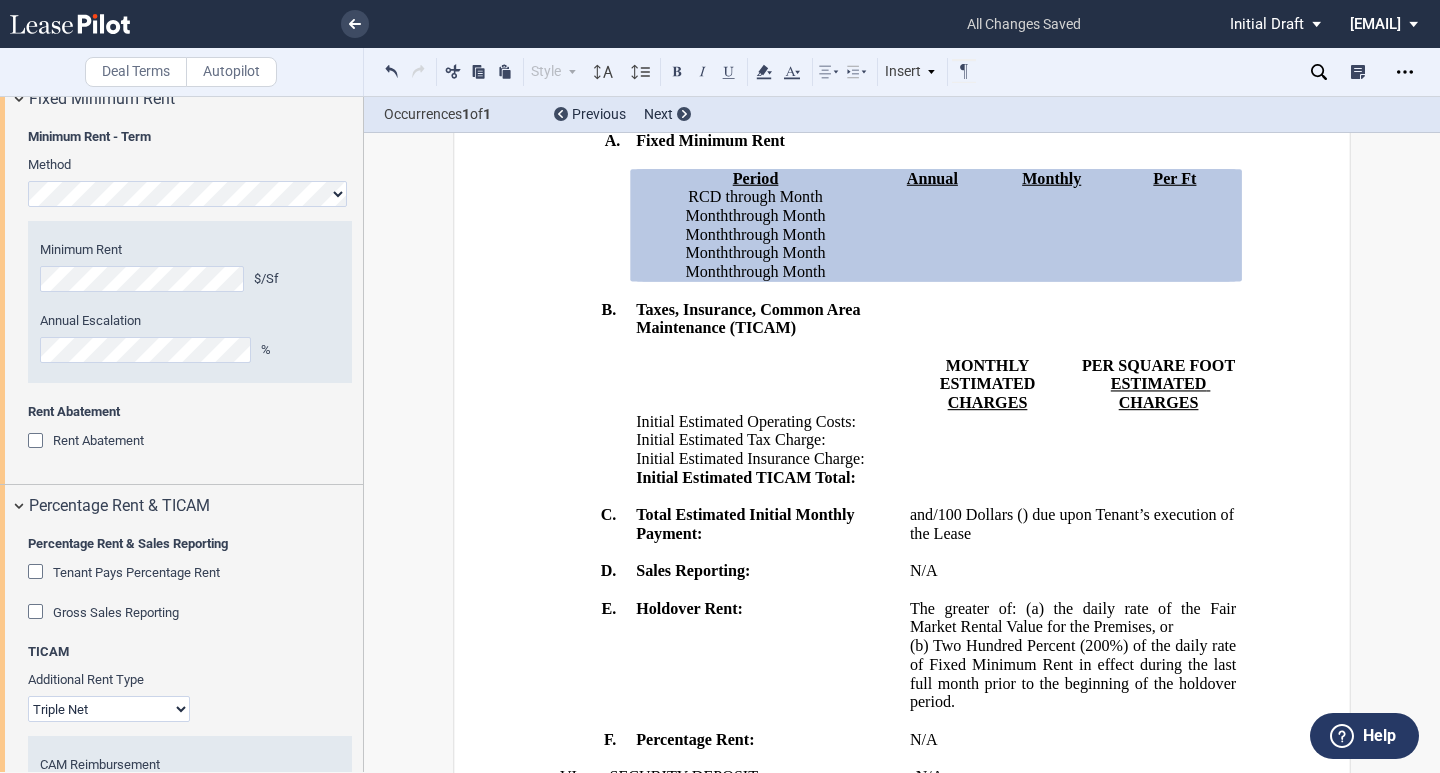 scroll, scrollTop: 3189, scrollLeft: 0, axis: vertical 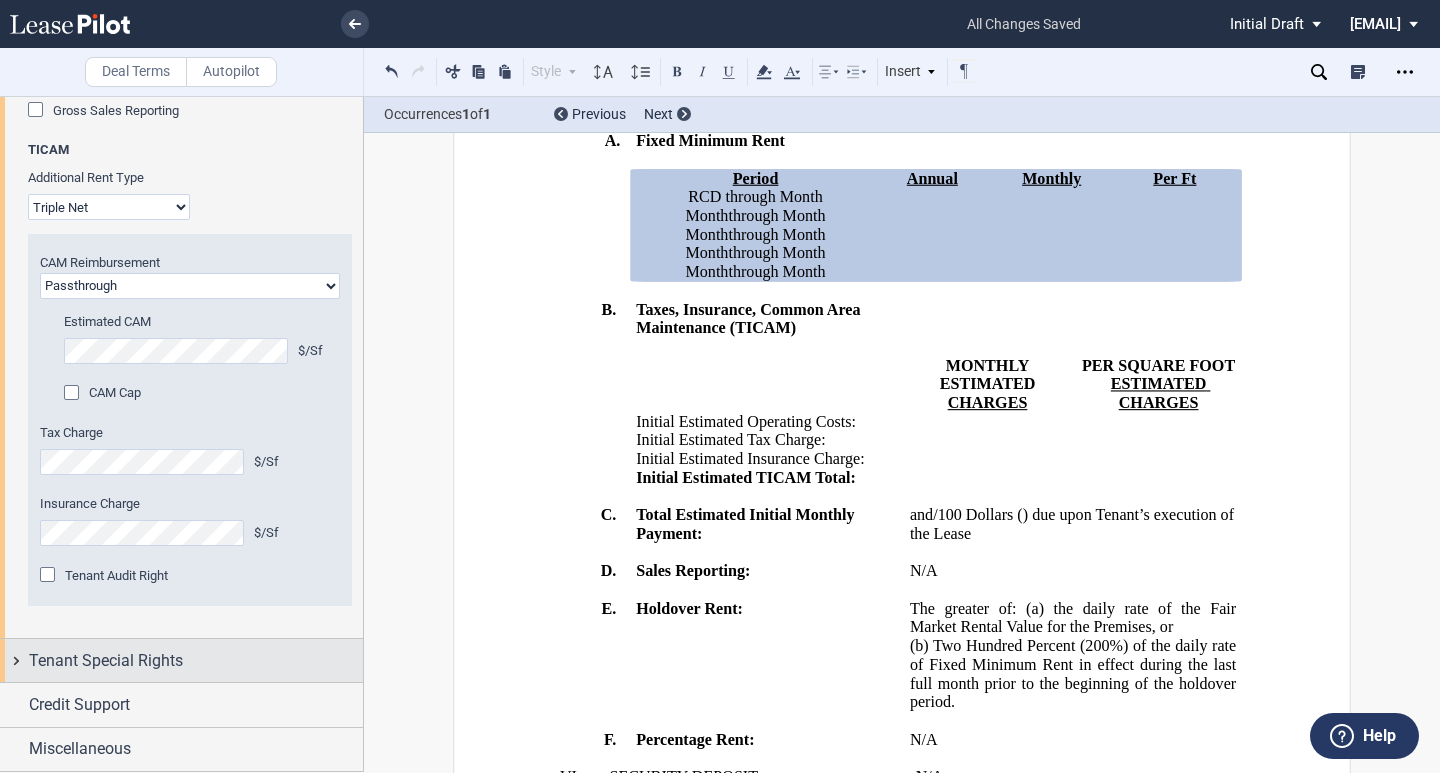 click on "Tenant Special Rights" at bounding box center [106, 661] 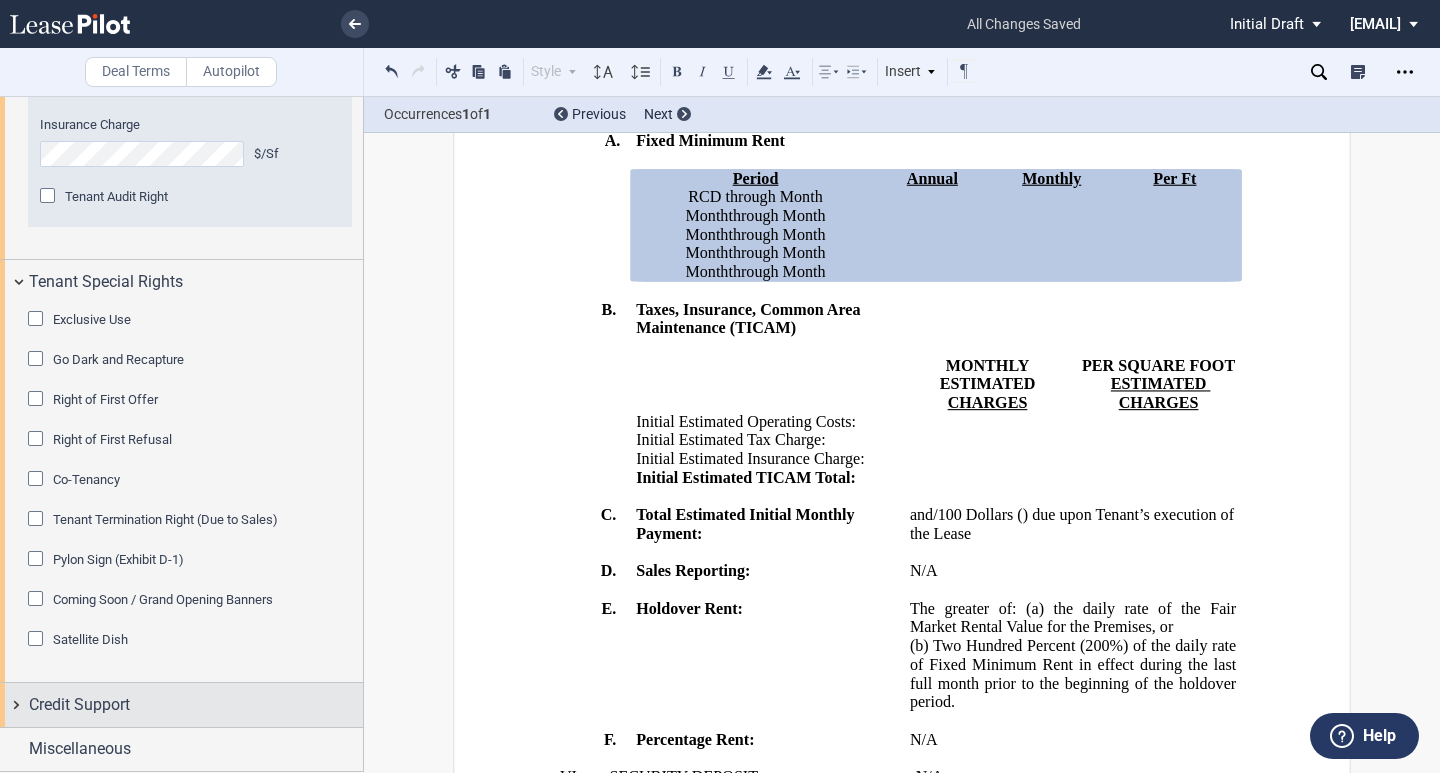 click on "Credit Support" at bounding box center (79, 705) 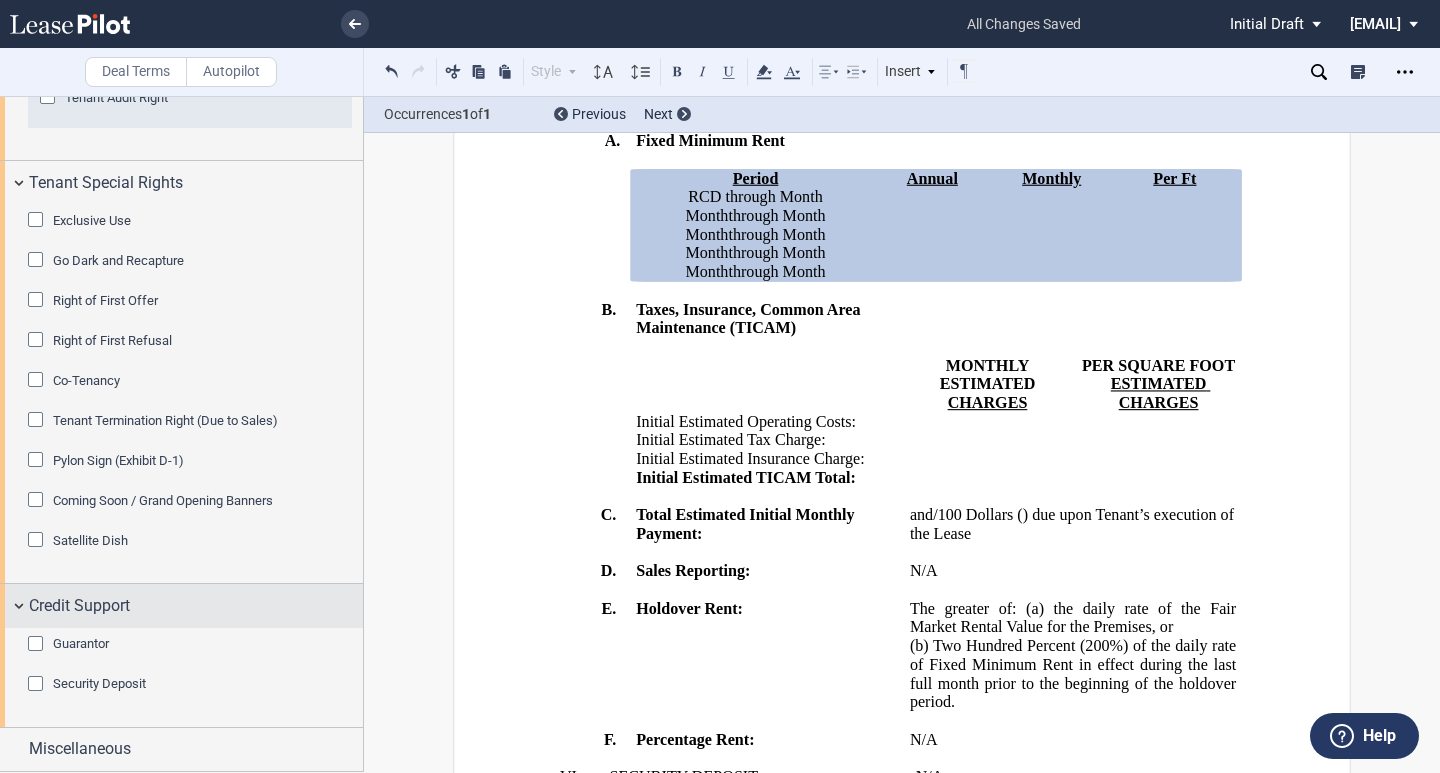 scroll, scrollTop: 3623, scrollLeft: 0, axis: vertical 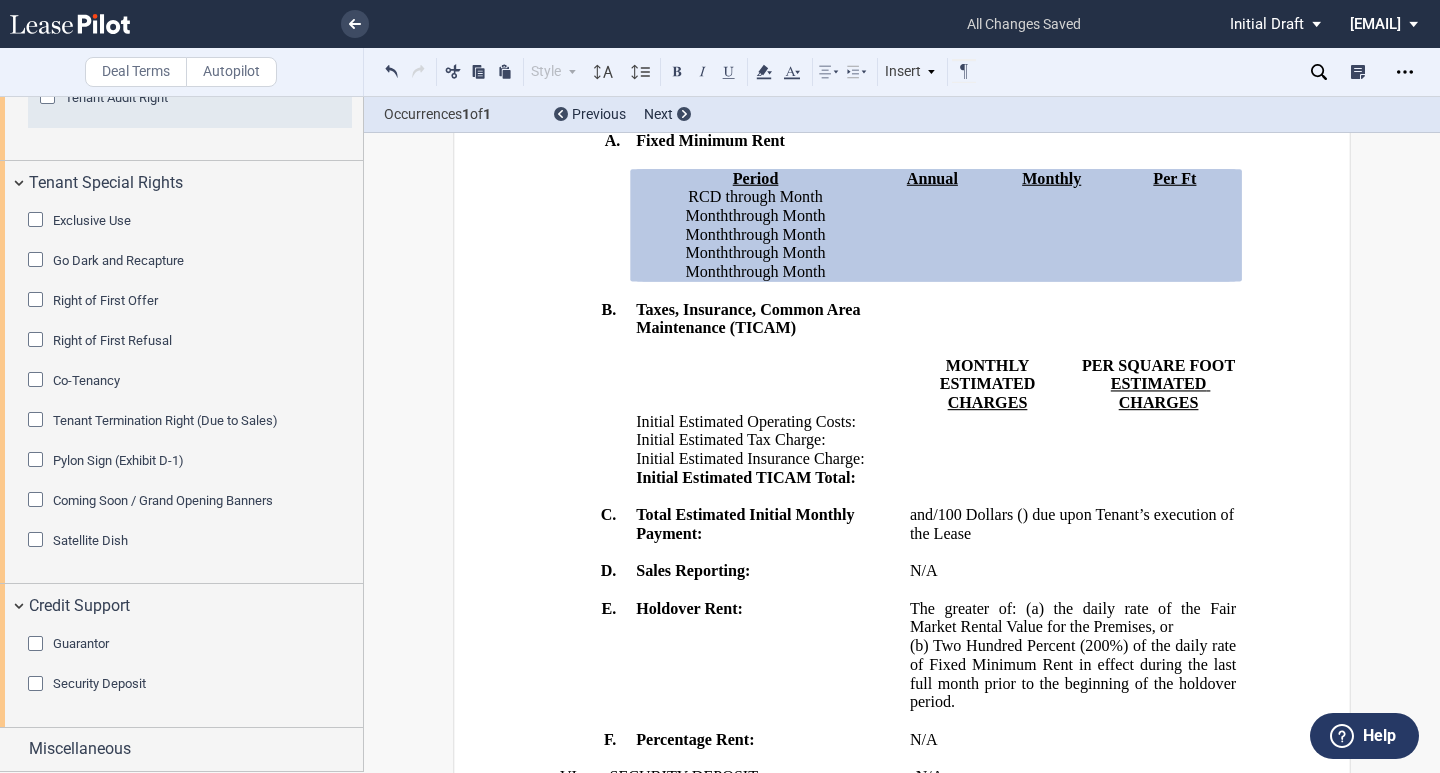 click on "Miscellaneous" at bounding box center [196, 749] 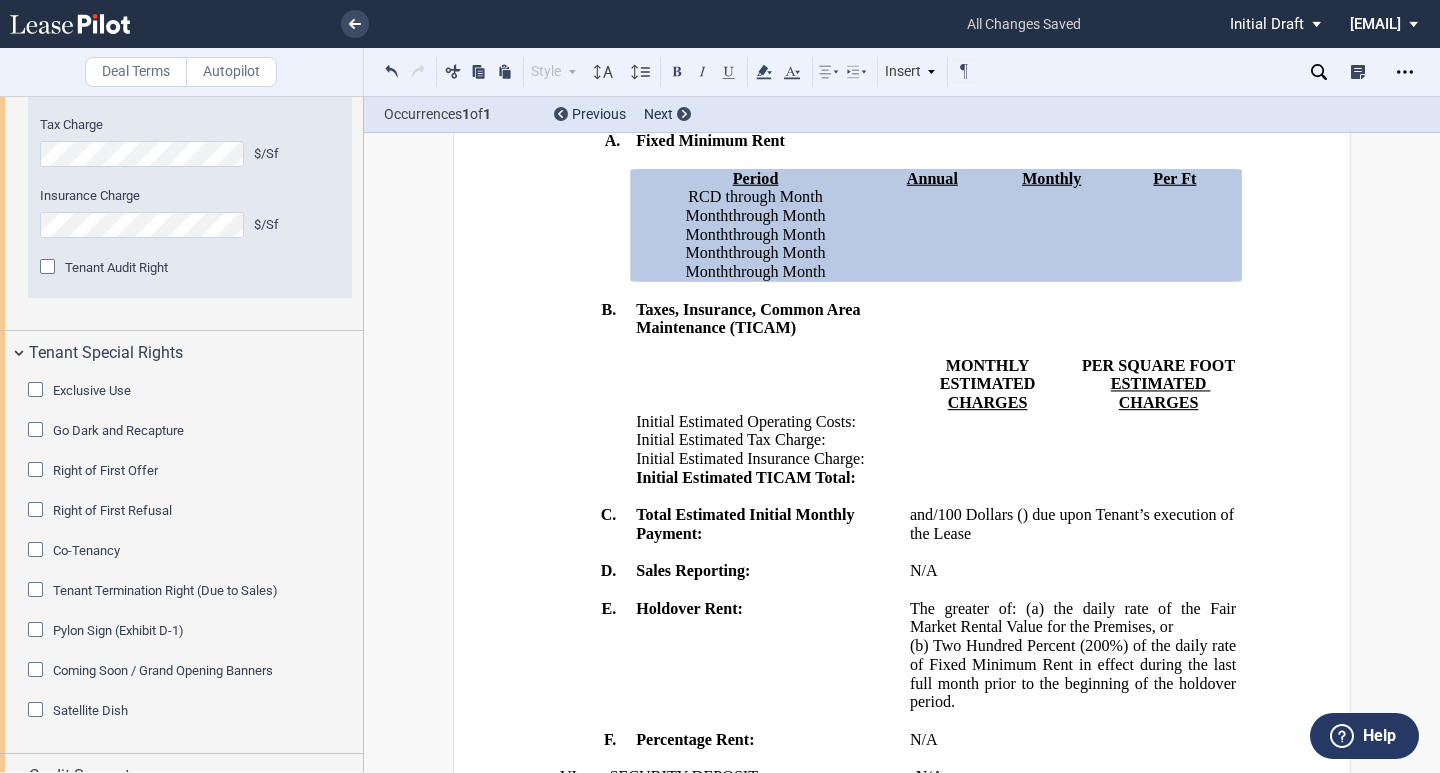 scroll, scrollTop: 2587, scrollLeft: 0, axis: vertical 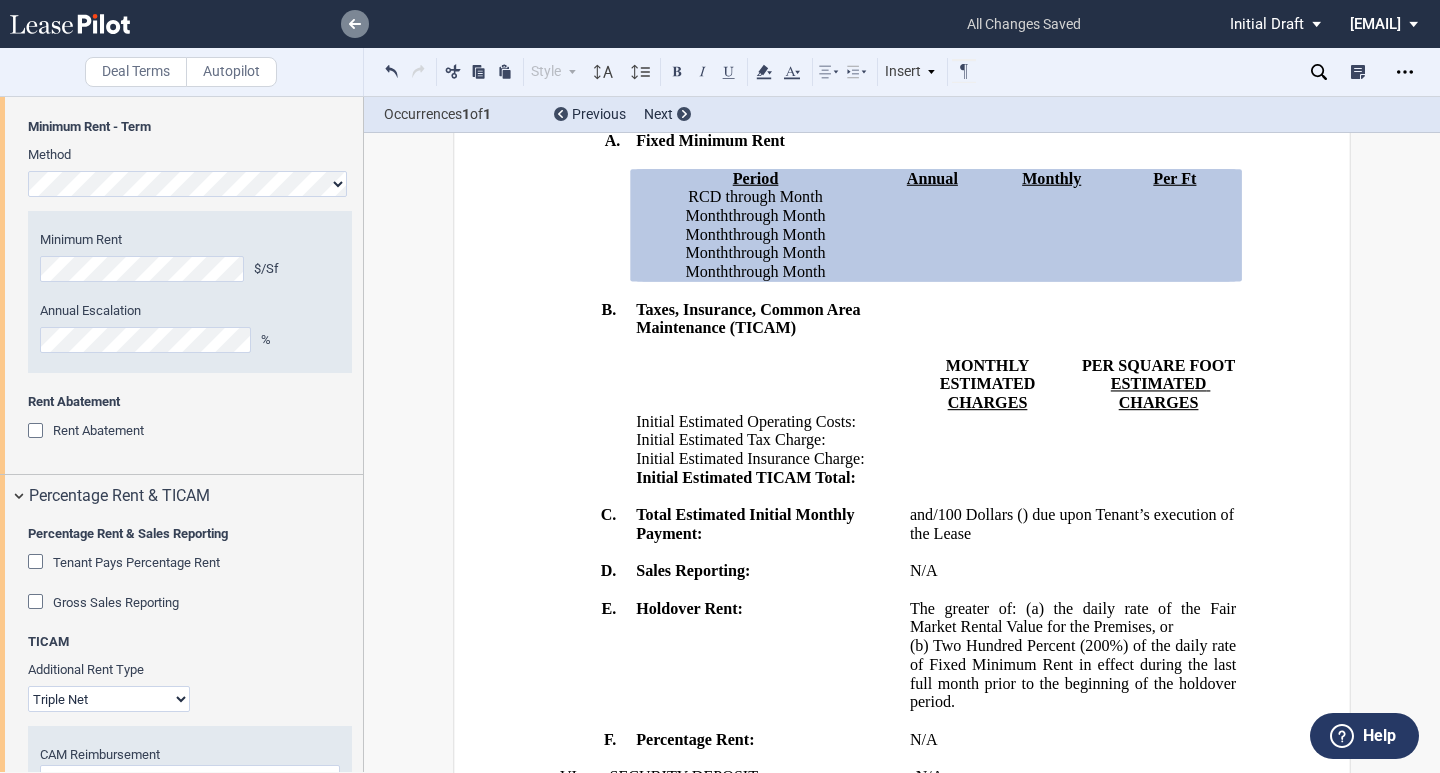 click at bounding box center [355, 24] 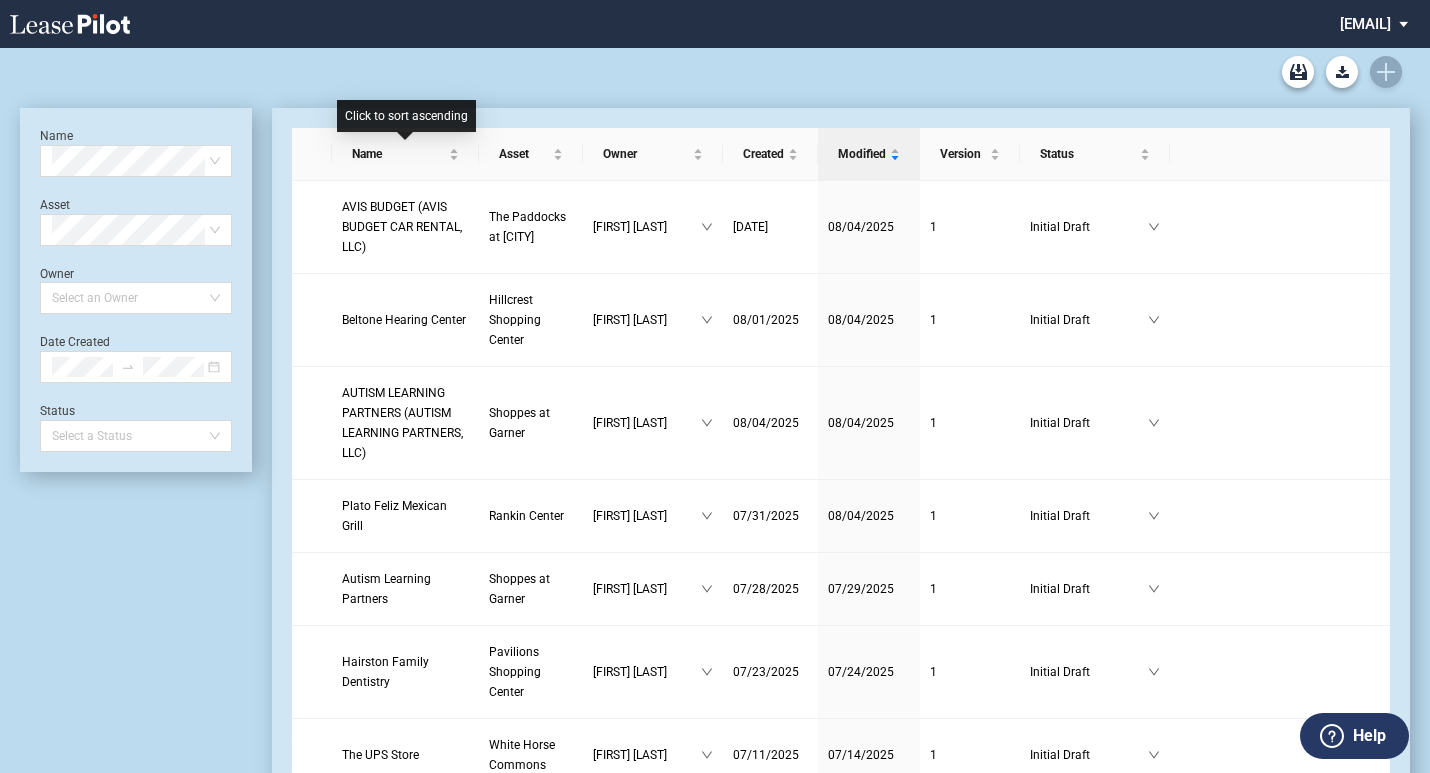 scroll, scrollTop: 0, scrollLeft: 0, axis: both 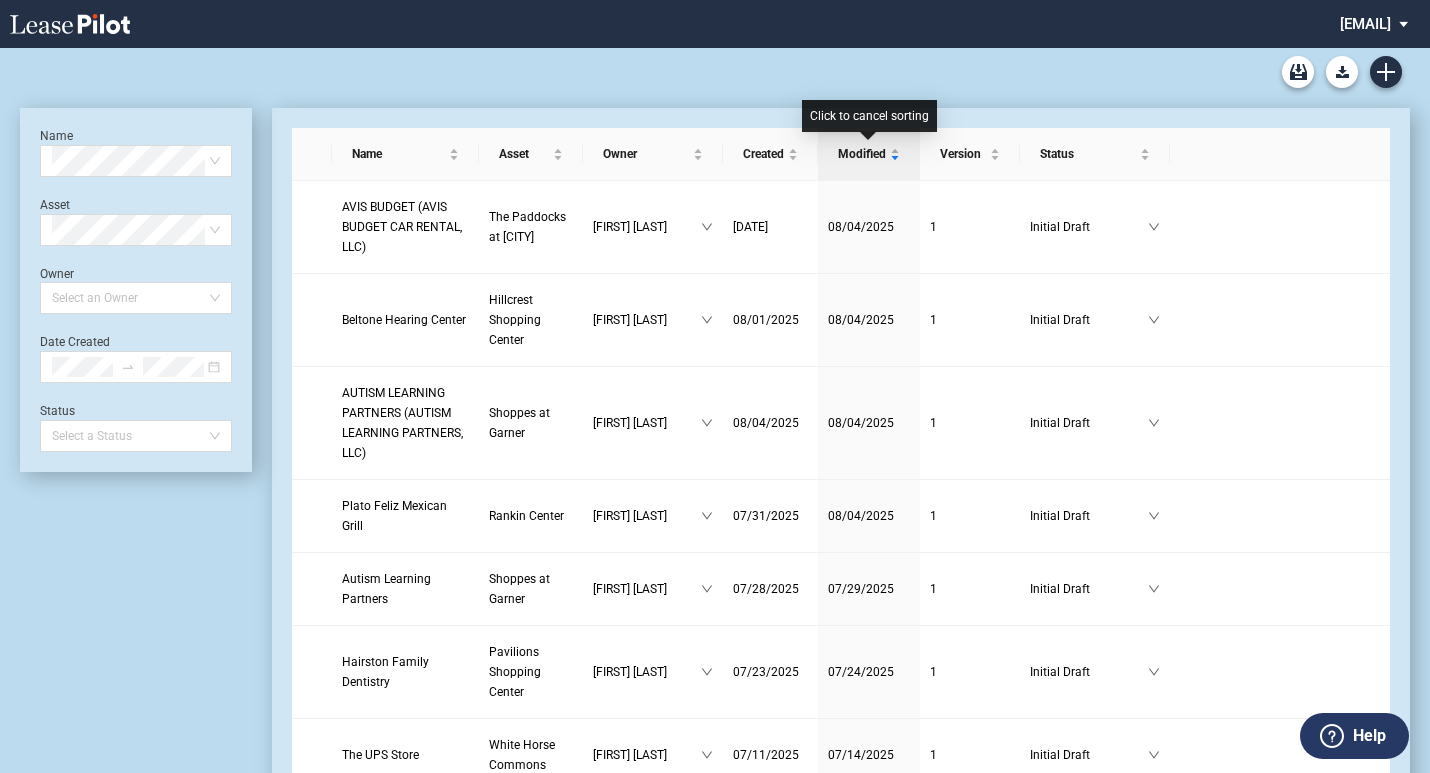 click at bounding box center (715, 72) 